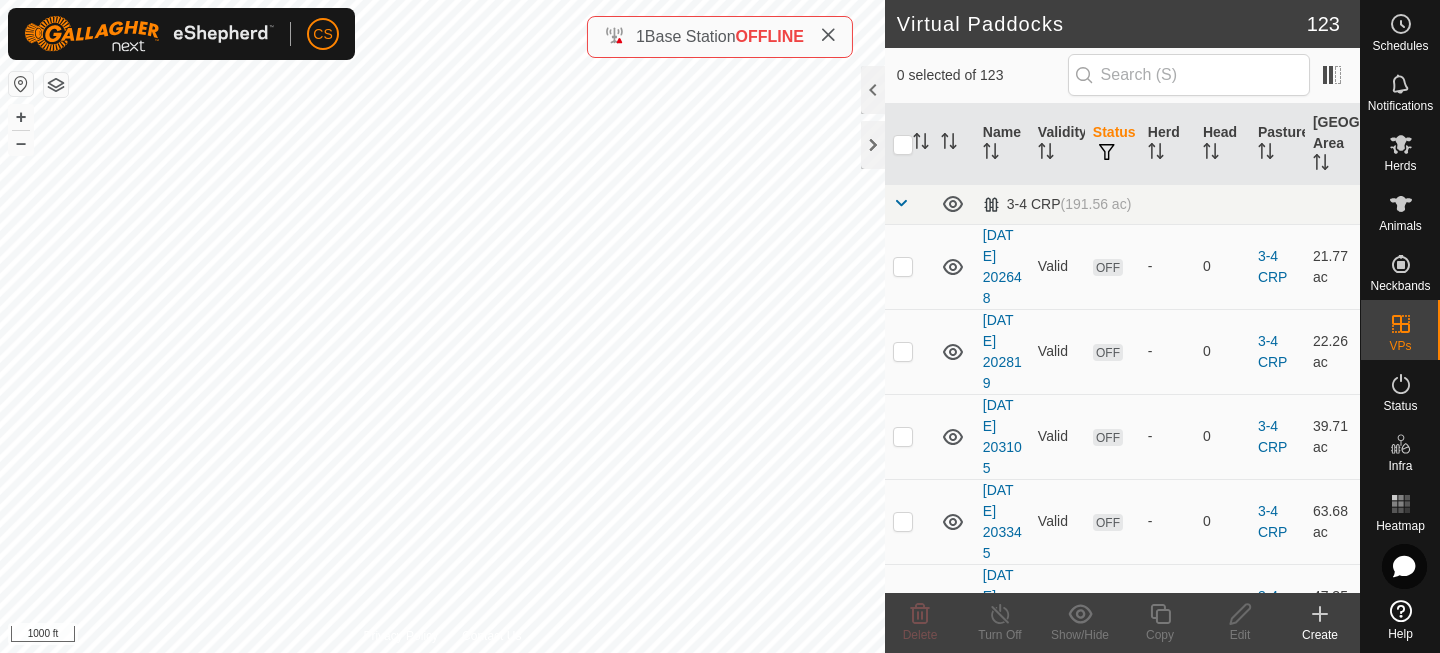 scroll, scrollTop: 0, scrollLeft: 0, axis: both 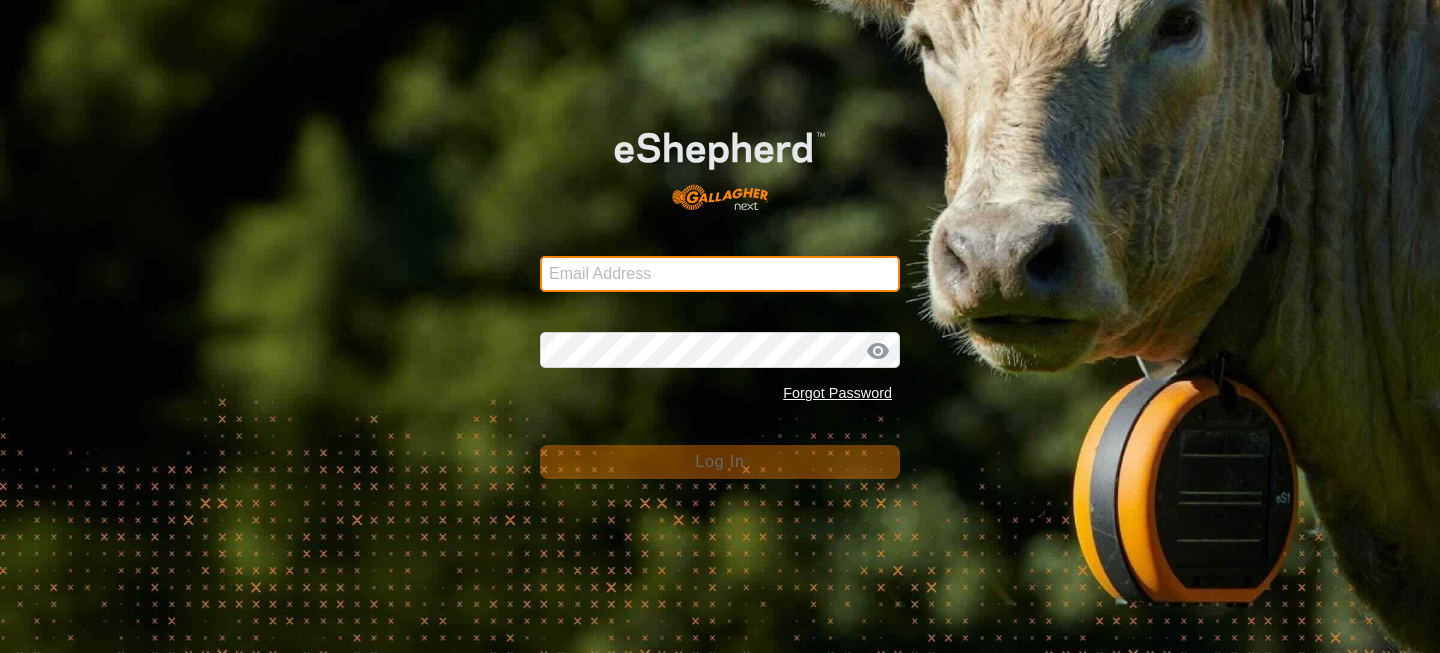 click on "Email Address" at bounding box center [720, 274] 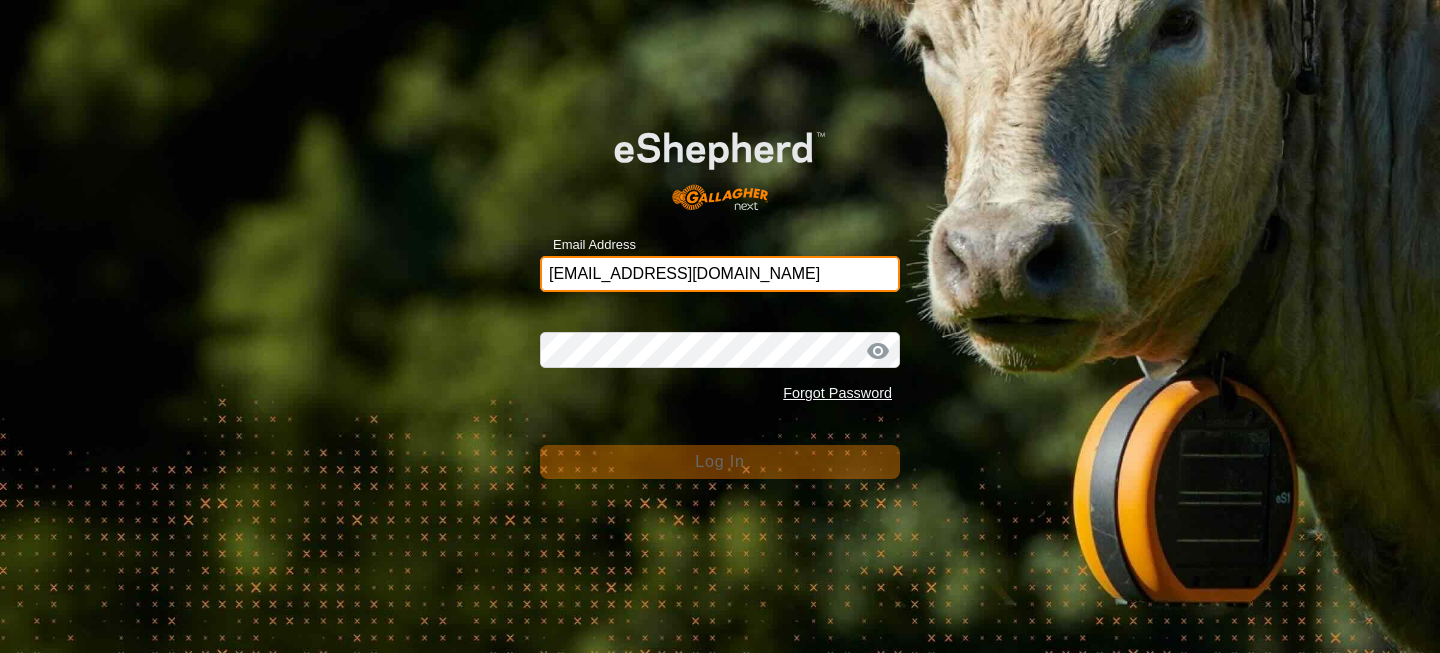 type on "calvinstickel16@gmail.com" 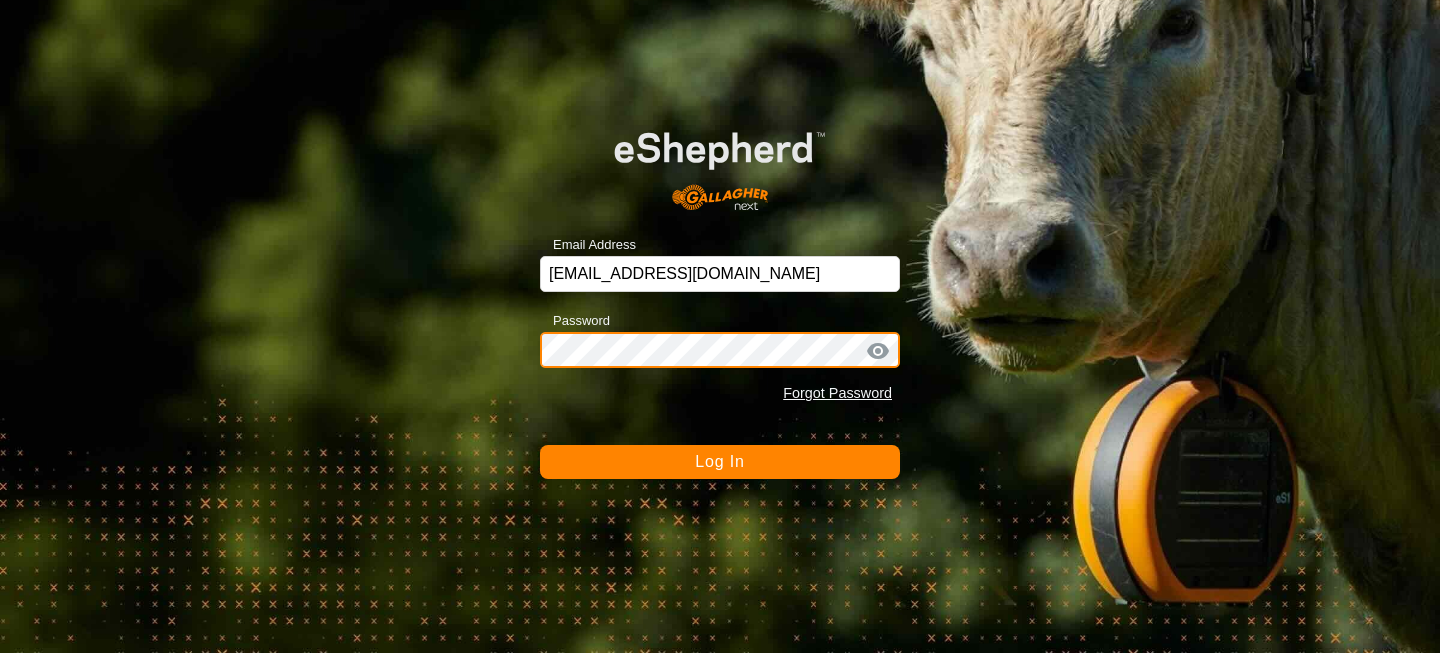 click on "Log In" 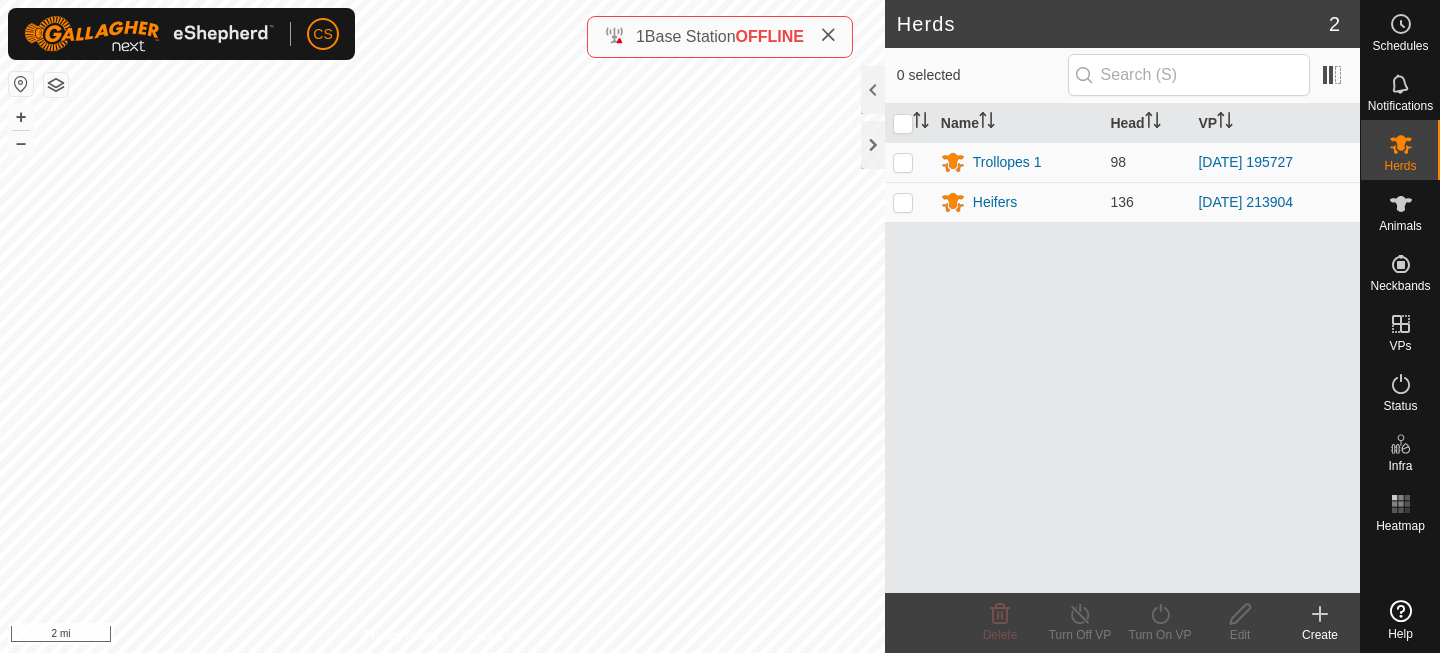 click 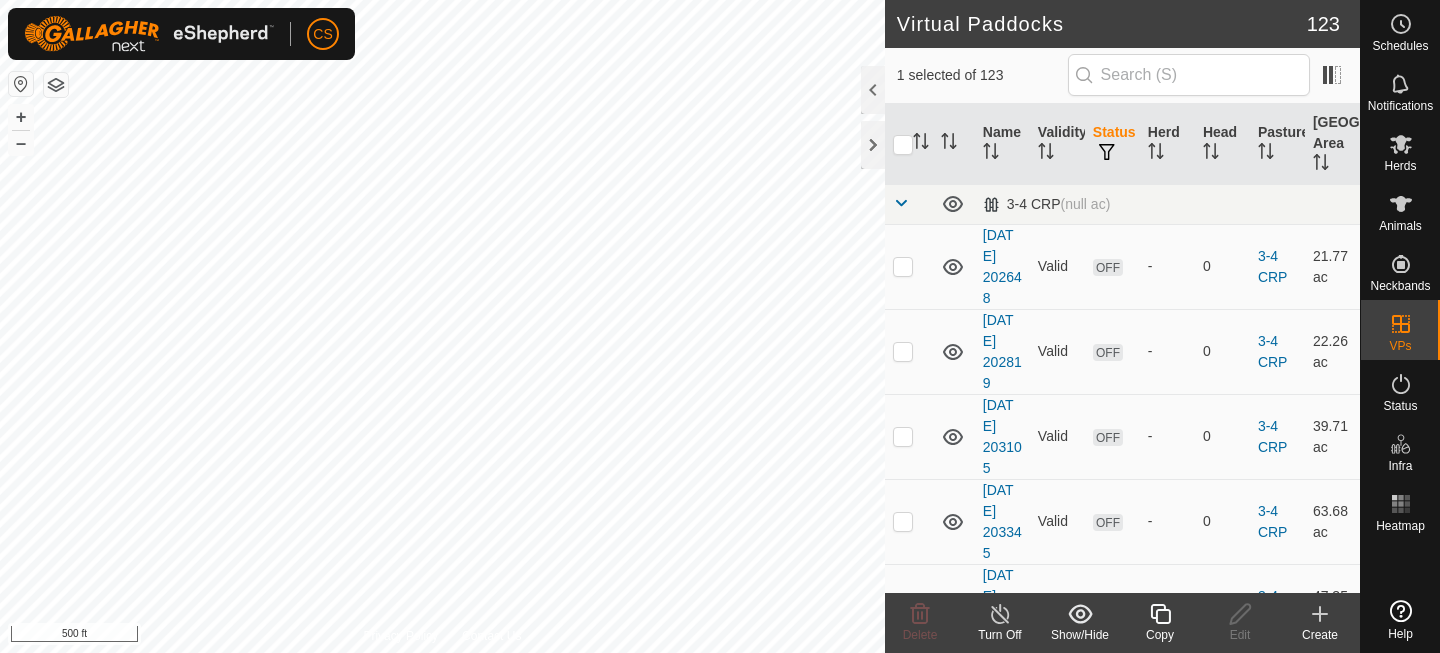 click 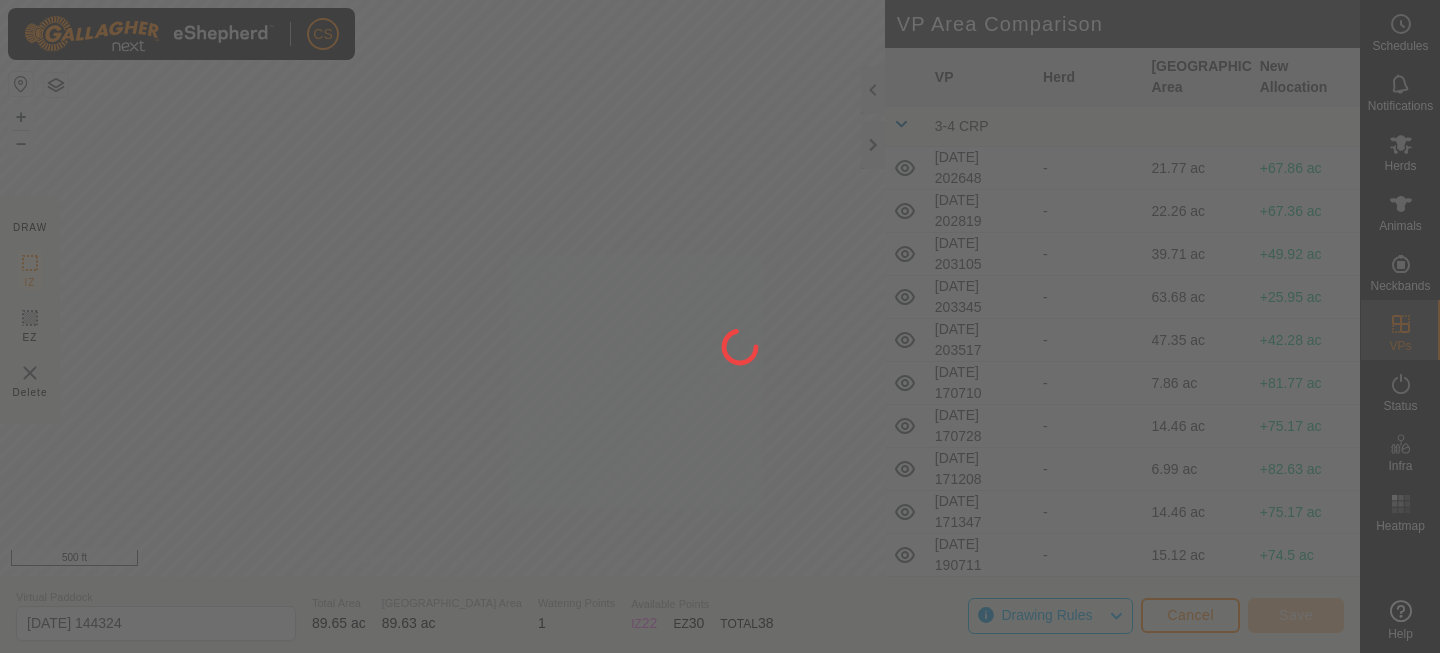 drag, startPoint x: 524, startPoint y: 188, endPoint x: 554, endPoint y: 378, distance: 192.35384 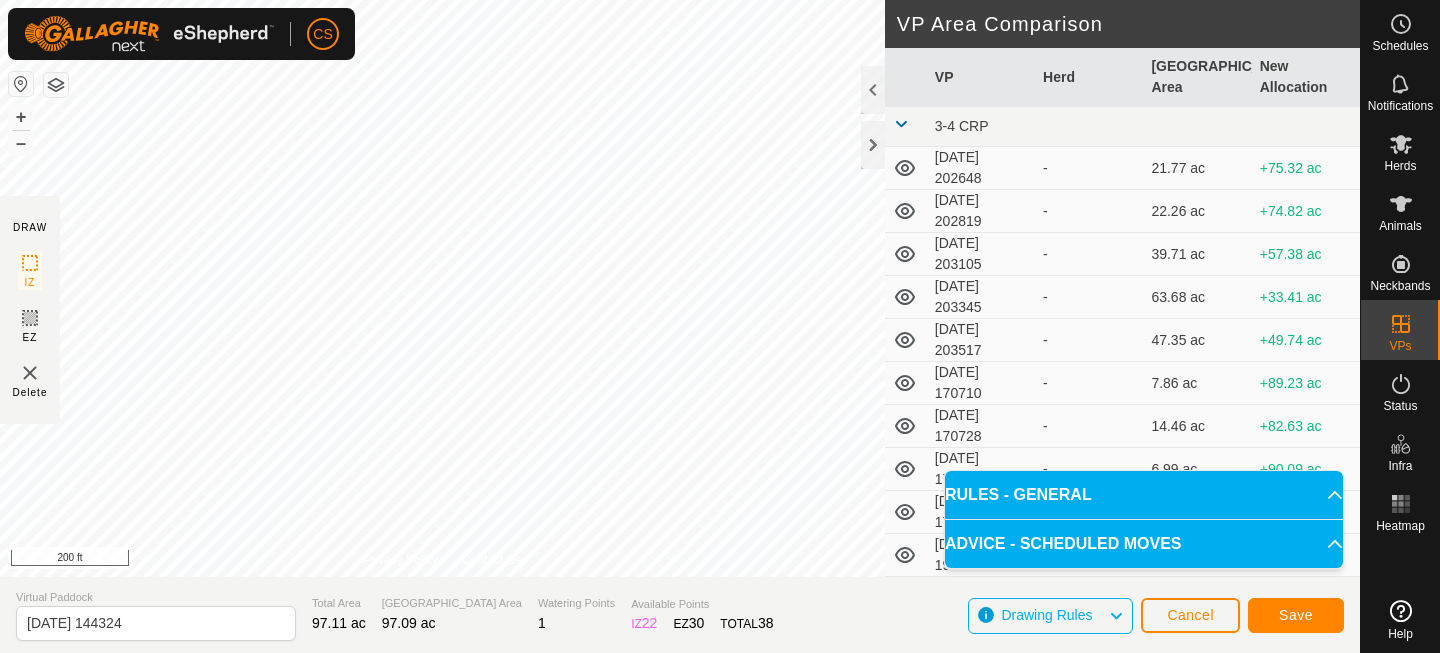 click on "DRAW IZ EZ Delete Privacy Policy Contact Us + – ⇧ i 200 ft VP Area Comparison     VP   Herd   Grazing Area   New Allocation  3-4 CRP  2025-04-21 202648  -  21.77 ac  +75.32 ac  2025-04-21 202819  -  22.26 ac  +74.82 ac  2025-04-21 203105  -  39.71 ac  +57.38 ac  2025-04-21 203345  -  63.68 ac  +33.41 ac  2025-04-21 203517  -  47.35 ac  +49.74 ac  2025-04-27 170710  -  7.86 ac  +89.23 ac  2025-04-27 170728  -  14.46 ac  +82.63 ac  2025-04-27 171208  -  6.99 ac  +90.09 ac  2025-04-27 171347  -  14.46 ac  +82.63 ac  2025-04-27 190711  -  15.12 ac  +81.96 ac  2025-04-27 190921  -  12.68 ac  +84.41 ac  2025-04-27 191052  -  16.65 ac  +80.43 ac 3-4 Draw  2025-05-12 070348  -  32.89 ac  +64.2 ac  2025-05-13 161954  -  46.83 ac  +50.26 ac  2025-05-13 162456  -  62.79 ac  +34.3 ac  2025-05-13 162520  -  37.63 ac  +59.45 ac  2025-05-13 165423  -  53.47 ac  +43.61 ac  2025-05-13 165552  -  31.01 ac  +66.08 ac  2025-05-13 165633  -  56.98 ac  +40.11 ac  2025-05-13 165721  -  25.25 ac  +71.83 ac  2025-05-13 165804  -" 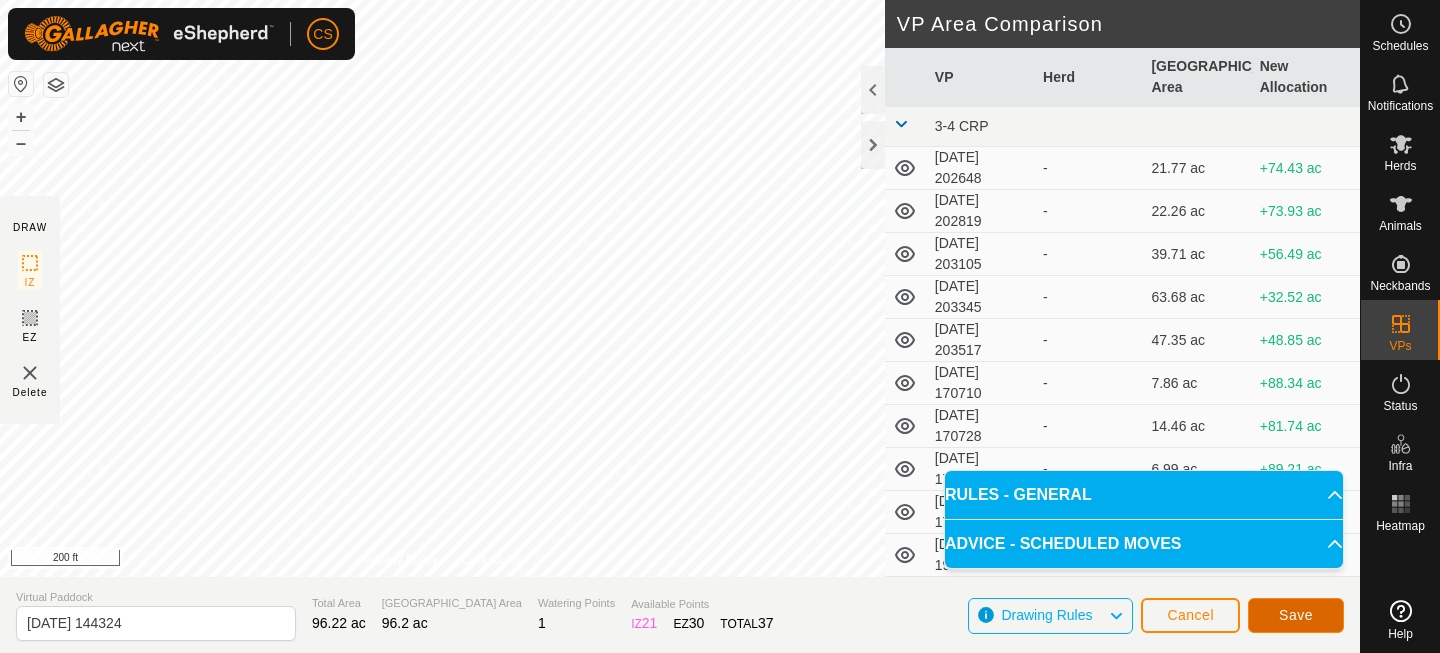 click on "Save" 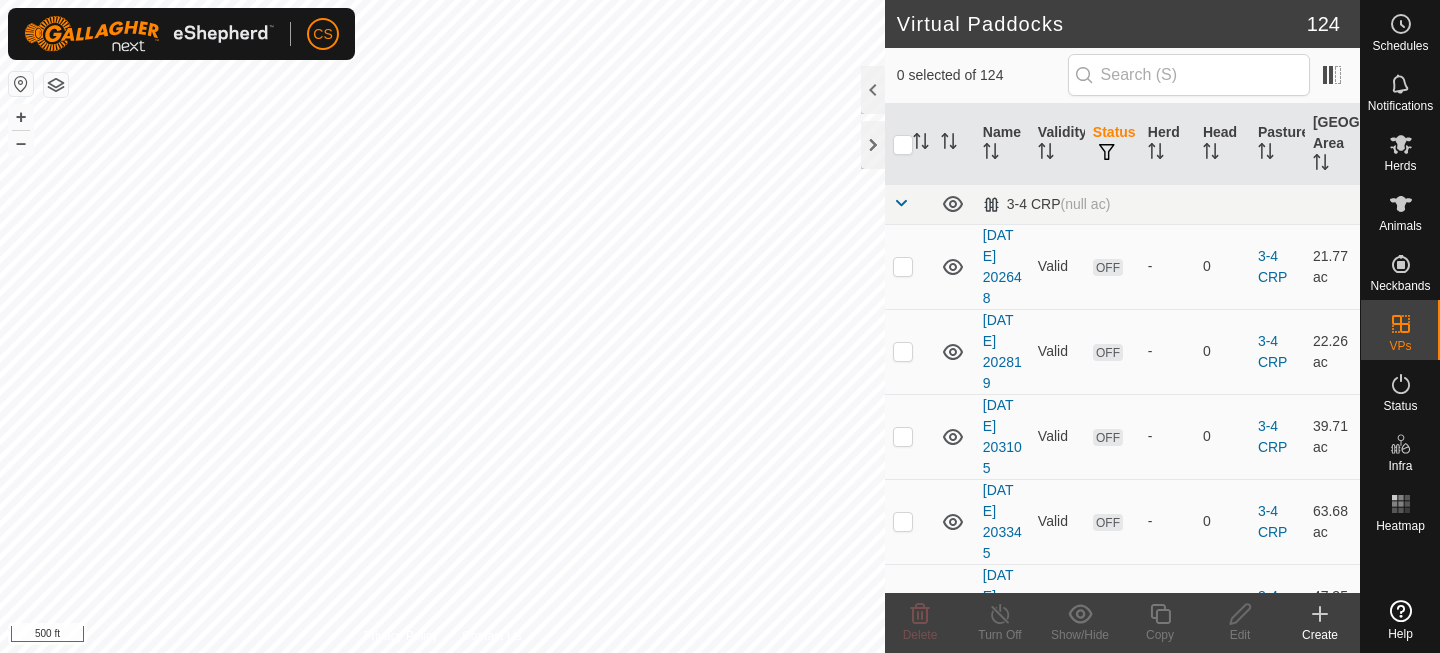 checkbox on "true" 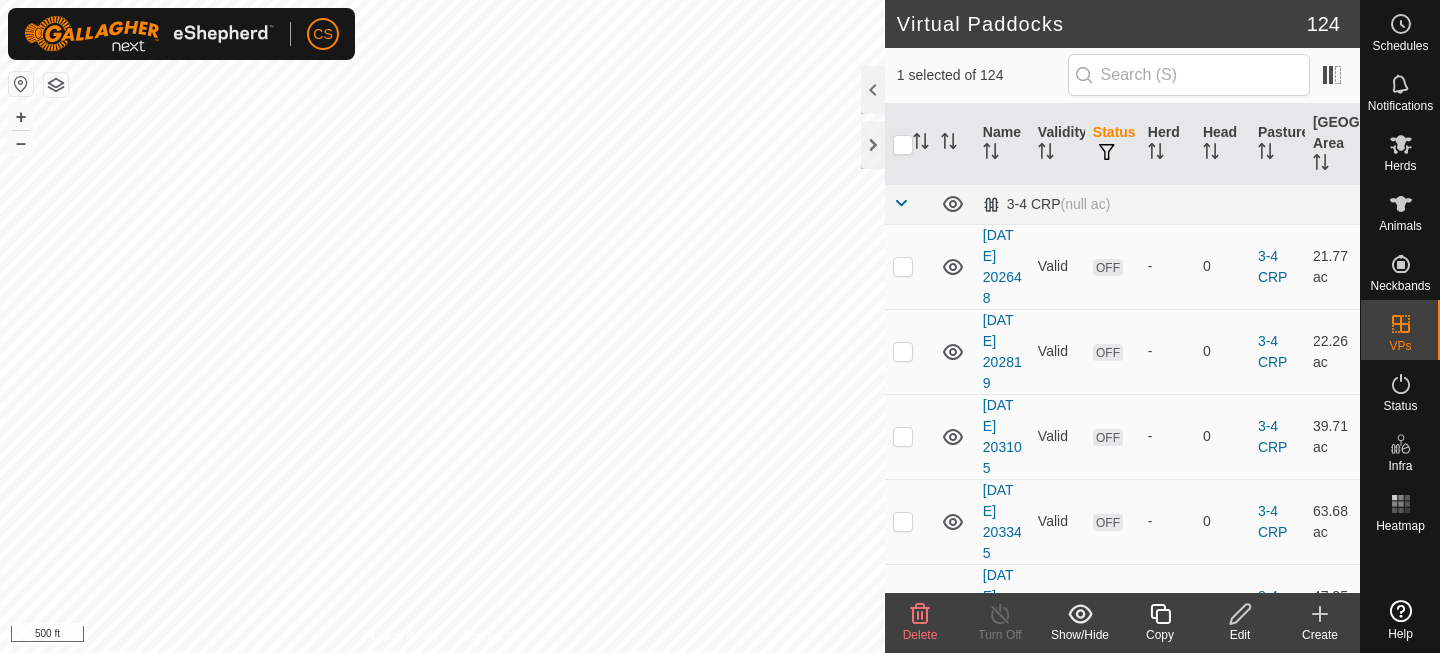checkbox on "true" 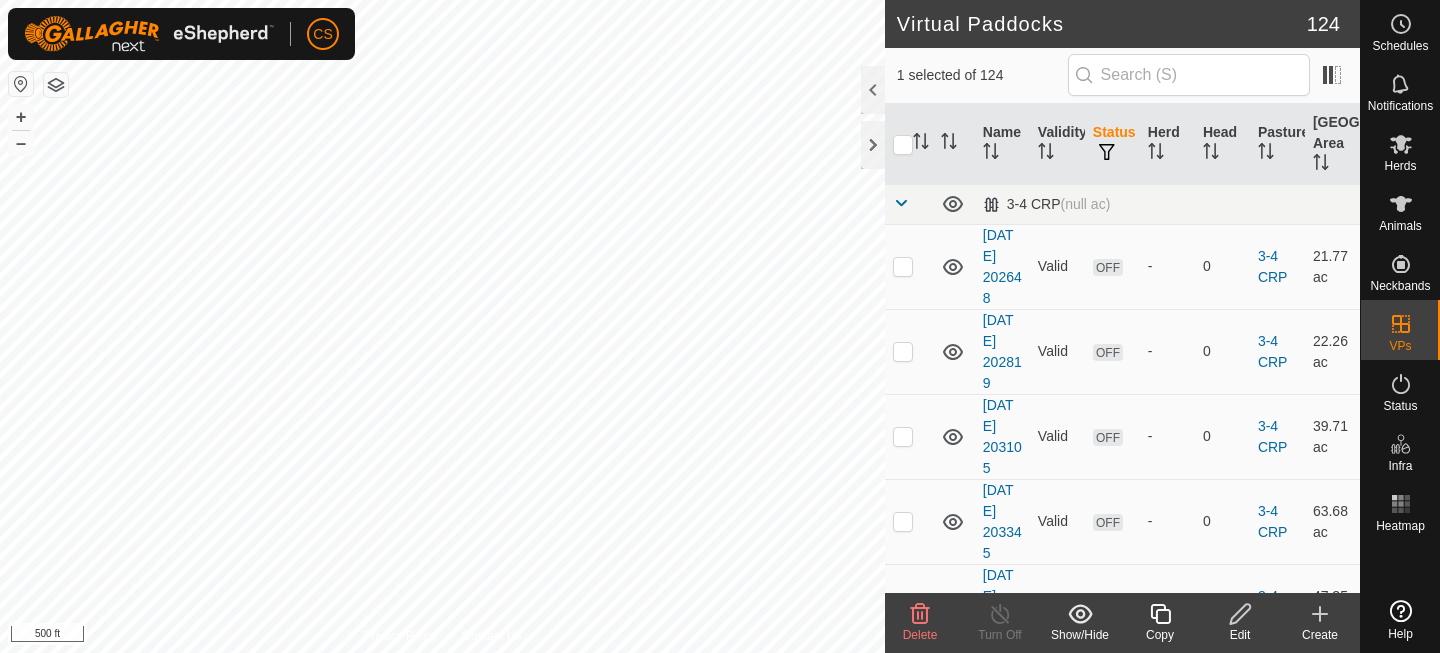 checkbox on "false" 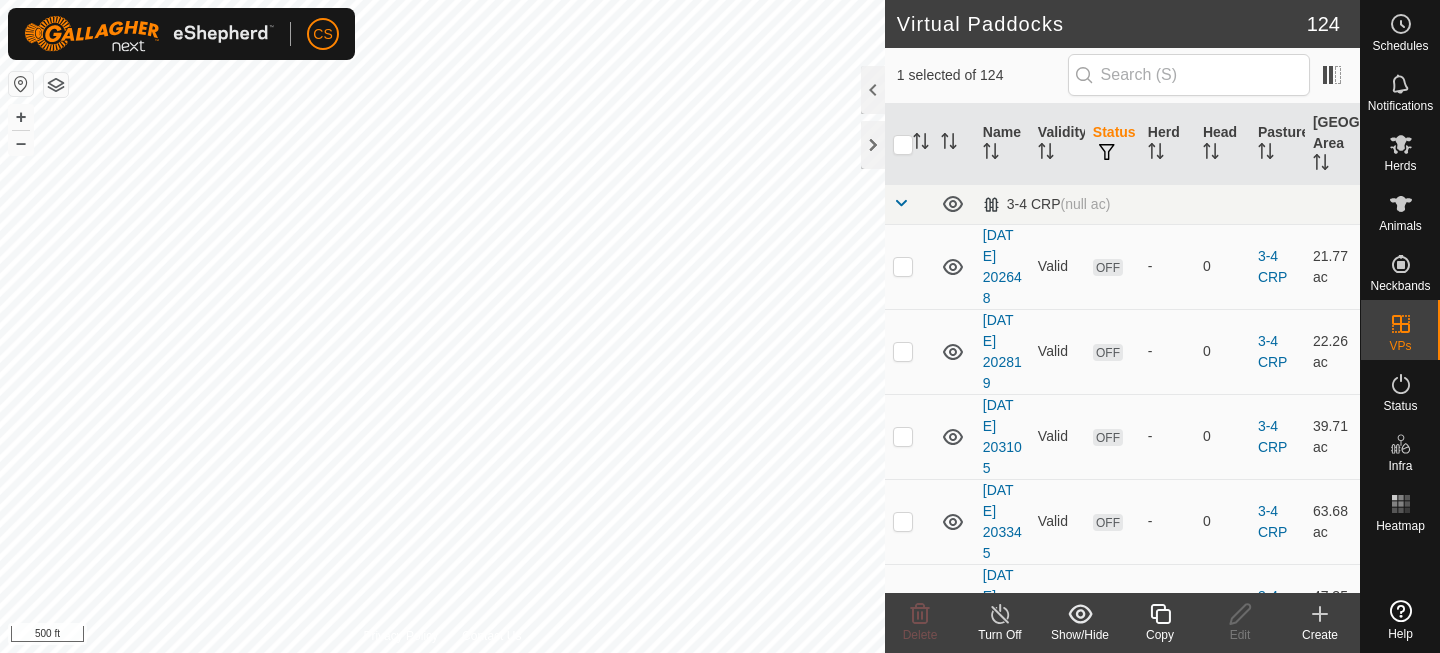 checkbox on "true" 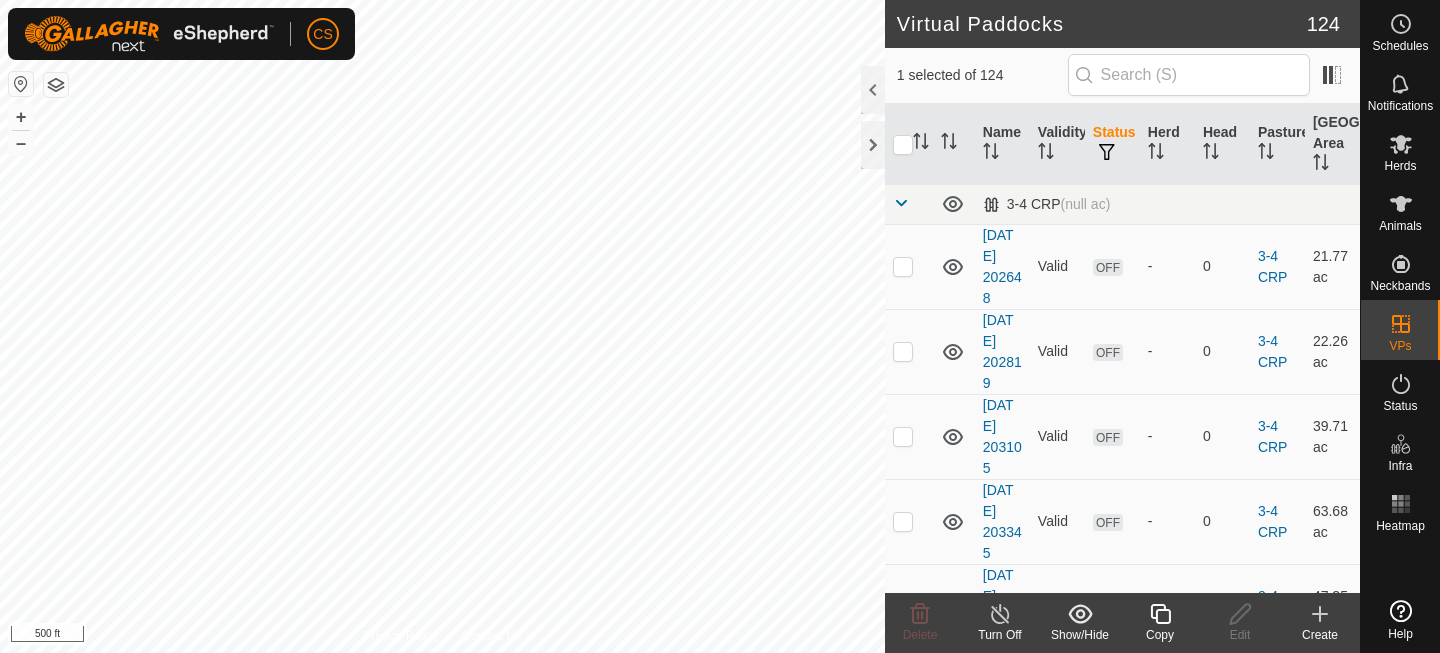 checkbox on "false" 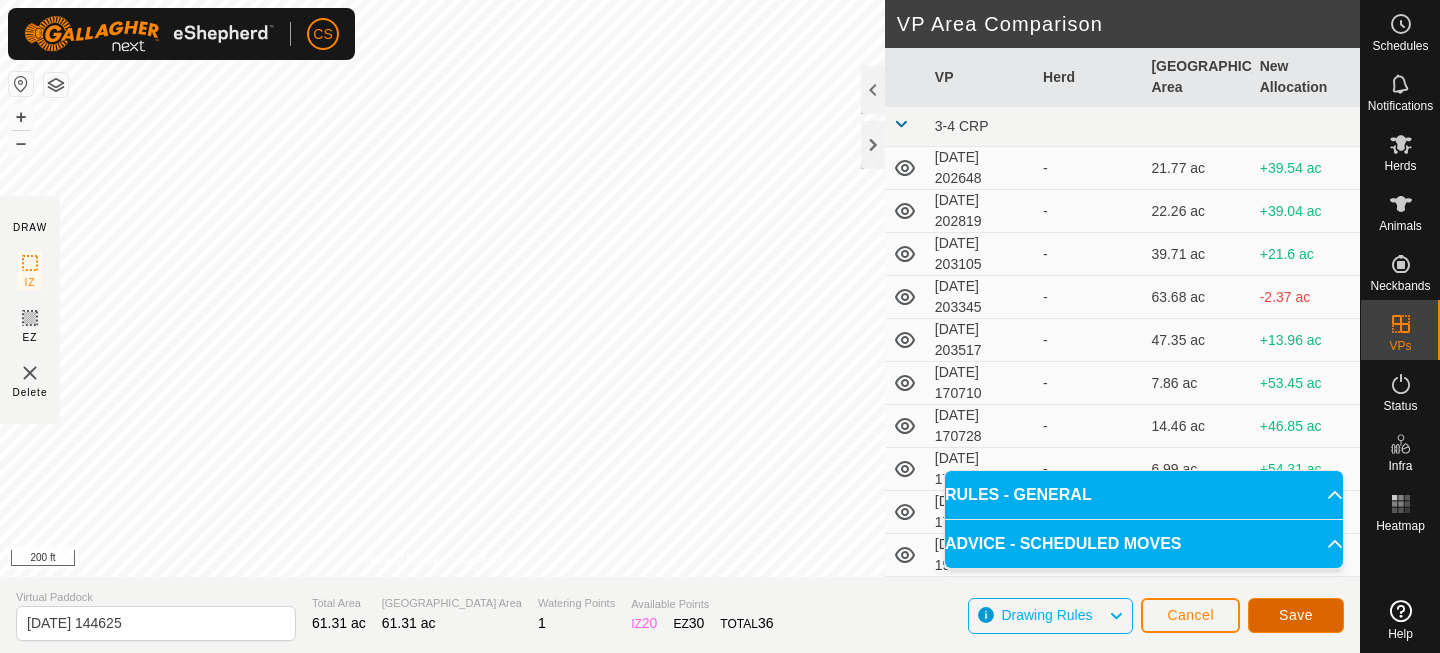 click on "Save" 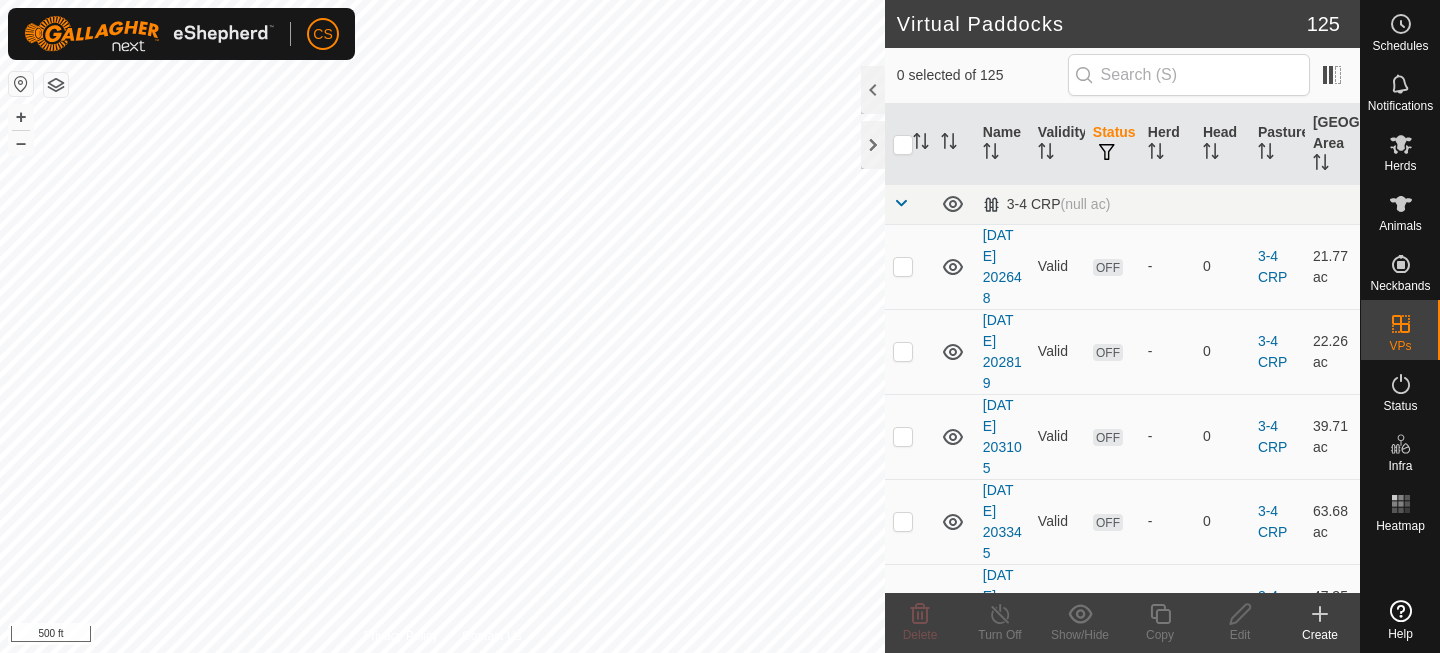 click on "CS Schedules Notifications Herds Animals Neckbands VPs Status Infra Heatmap Help Virtual Paddocks 125 0 selected of 125     Name   Validity   Status   Herd   Head   Pasture   Grazing Area   3-4 CRP   (null ac) 2025-04-21 202648  Valid  OFF  -   0   3-4 CRP   21.77 ac  2025-04-21 202819  Valid  OFF  -   0   3-4 CRP   22.26 ac  2025-04-21 203105  Valid  OFF  -   0   3-4 CRP   39.71 ac  2025-04-21 203345  Valid  OFF  -   0   3-4 CRP   63.68 ac  2025-04-21 203517  Valid  OFF  -   0   3-4 CRP   47.35 ac  2025-04-27 170710  Valid  OFF  -   0   3-4 CRP   7.86 ac  2025-04-27 170728  Valid  OFF  -   0   3-4 CRP   14.46 ac  2025-04-27 171208  Valid  OFF  -   0   3-4 CRP   6.99 ac  2025-04-27 171347  Valid  OFF  -   0   3-4 CRP   14.46 ac  2025-04-27 190711  Valid  OFF  -   0   3-4 CRP   15.12 ac  2025-04-27 190921  Valid  OFF  -   0   3-4 CRP   12.68 ac  2025-04-27 191052  Valid  OFF  -   0   3-4 CRP   16.65 ac   3-4 Draw   (null ac) 2025-05-12 070348  Valid  OFF  -   0   3-4 Draw   32.89 ac   Valid  OFF  -" at bounding box center [720, 326] 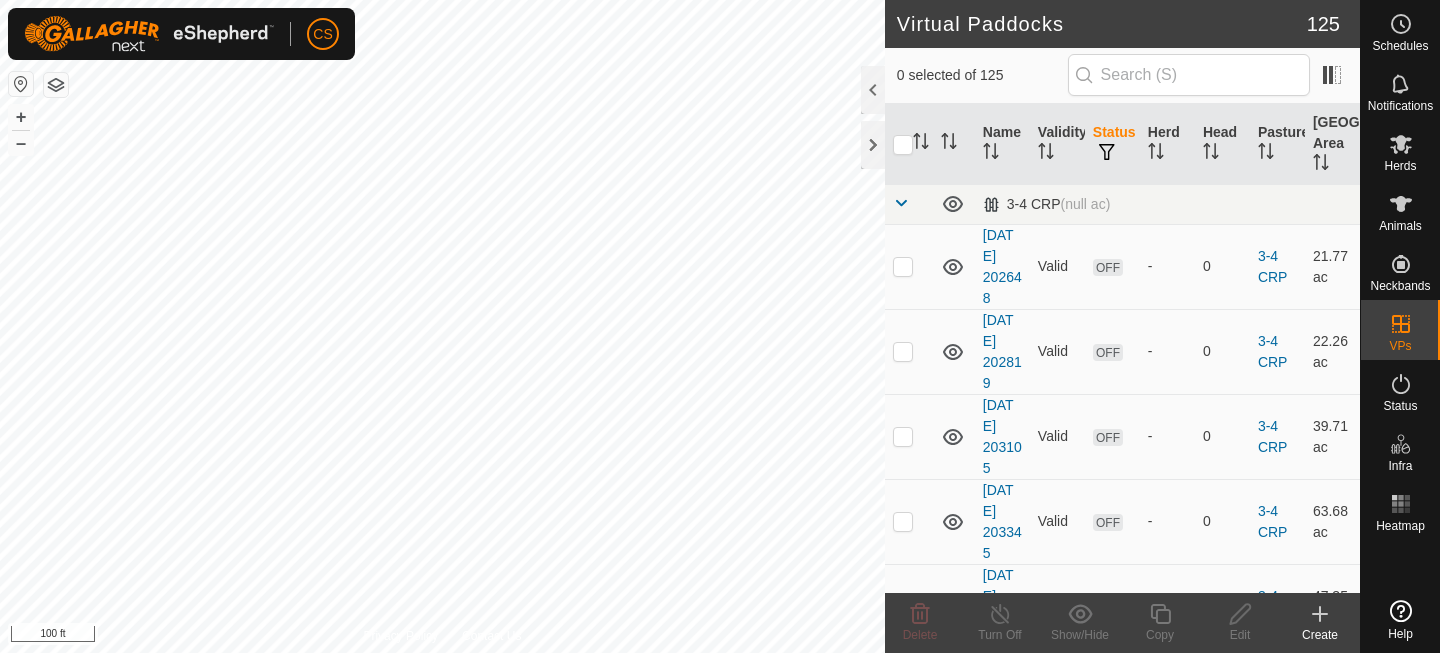 click on "CS Schedules Notifications Herds Animals Neckbands VPs Status Infra Heatmap Help Virtual Paddocks 125 0 selected of 125     Name   Validity   Status   Herd   Head   Pasture   Grazing Area   3-4 CRP   (null ac) 2025-04-21 202648  Valid  OFF  -   0   3-4 CRP   21.77 ac  2025-04-21 202819  Valid  OFF  -   0   3-4 CRP   22.26 ac  2025-04-21 203105  Valid  OFF  -   0   3-4 CRP   39.71 ac  2025-04-21 203345  Valid  OFF  -   0   3-4 CRP   63.68 ac  2025-04-21 203517  Valid  OFF  -   0   3-4 CRP   47.35 ac  2025-04-27 170710  Valid  OFF  -   0   3-4 CRP   7.86 ac  2025-04-27 170728  Valid  OFF  -   0   3-4 CRP   14.46 ac  2025-04-27 171208  Valid  OFF  -   0   3-4 CRP   6.99 ac  2025-04-27 171347  Valid  OFF  -   0   3-4 CRP   14.46 ac  2025-04-27 190711  Valid  OFF  -   0   3-4 CRP   15.12 ac  2025-04-27 190921  Valid  OFF  -   0   3-4 CRP   12.68 ac  2025-04-27 191052  Valid  OFF  -   0   3-4 CRP   16.65 ac   3-4 Draw   (null ac) 2025-05-12 070348  Valid  OFF  -   0   3-4 Draw   32.89 ac   Valid  OFF  -" at bounding box center [720, 326] 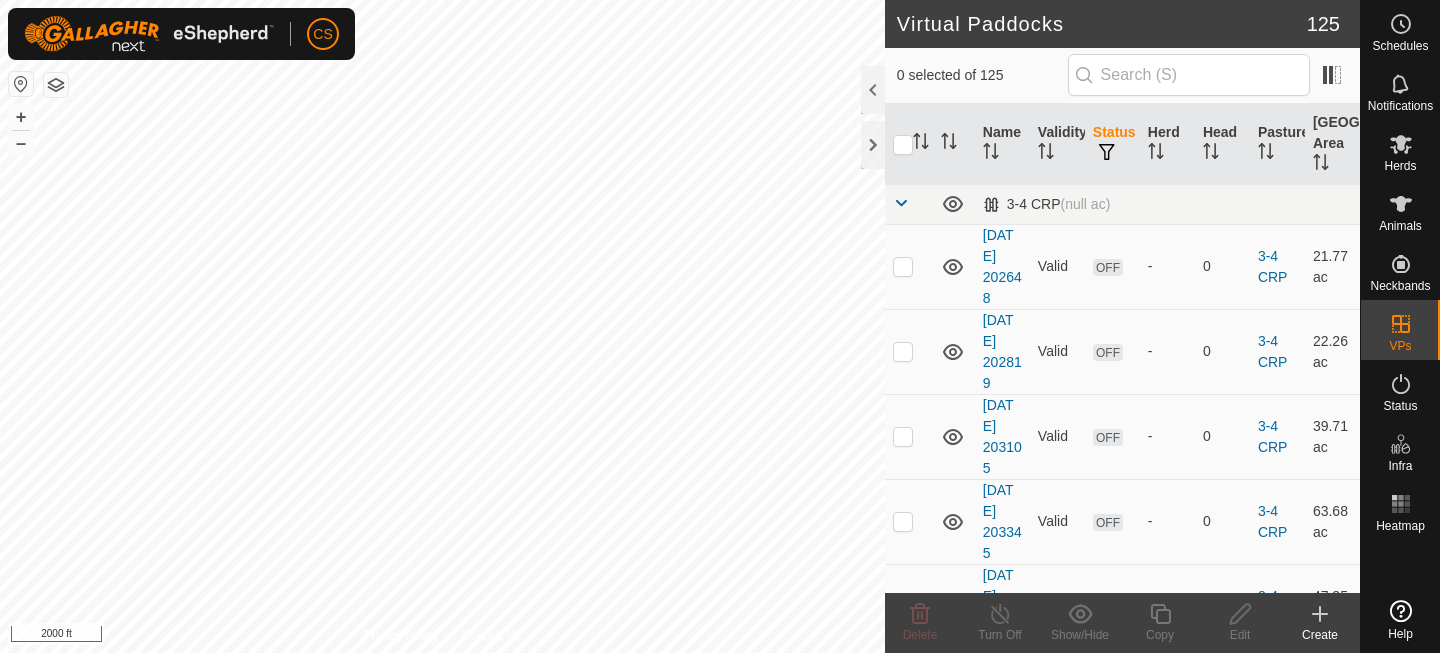 click on "CS Schedules Notifications Herds Animals Neckbands VPs Status Infra Heatmap Help Virtual Paddocks 125 0 selected of 125     Name   Validity   Status   Herd   Head   Pasture   Grazing Area   3-4 CRP   (null ac) 2025-04-21 202648  Valid  OFF  -   0   3-4 CRP   21.77 ac  2025-04-21 202819  Valid  OFF  -   0   3-4 CRP   22.26 ac  2025-04-21 203105  Valid  OFF  -   0   3-4 CRP   39.71 ac  2025-04-21 203345  Valid  OFF  -   0   3-4 CRP   63.68 ac  2025-04-21 203517  Valid  OFF  -   0   3-4 CRP   47.35 ac  2025-04-27 170710  Valid  OFF  -   0   3-4 CRP   7.86 ac  2025-04-27 170728  Valid  OFF  -   0   3-4 CRP   14.46 ac  2025-04-27 171208  Valid  OFF  -   0   3-4 CRP   6.99 ac  2025-04-27 171347  Valid  OFF  -   0   3-4 CRP   14.46 ac  2025-04-27 190711  Valid  OFF  -   0   3-4 CRP   15.12 ac  2025-04-27 190921  Valid  OFF  -   0   3-4 CRP   12.68 ac  2025-04-27 191052  Valid  OFF  -   0   3-4 CRP   16.65 ac   3-4 Draw   (null ac) 2025-05-12 070348  Valid  OFF  -   0   3-4 Draw   32.89 ac   Valid  OFF  -" at bounding box center [720, 326] 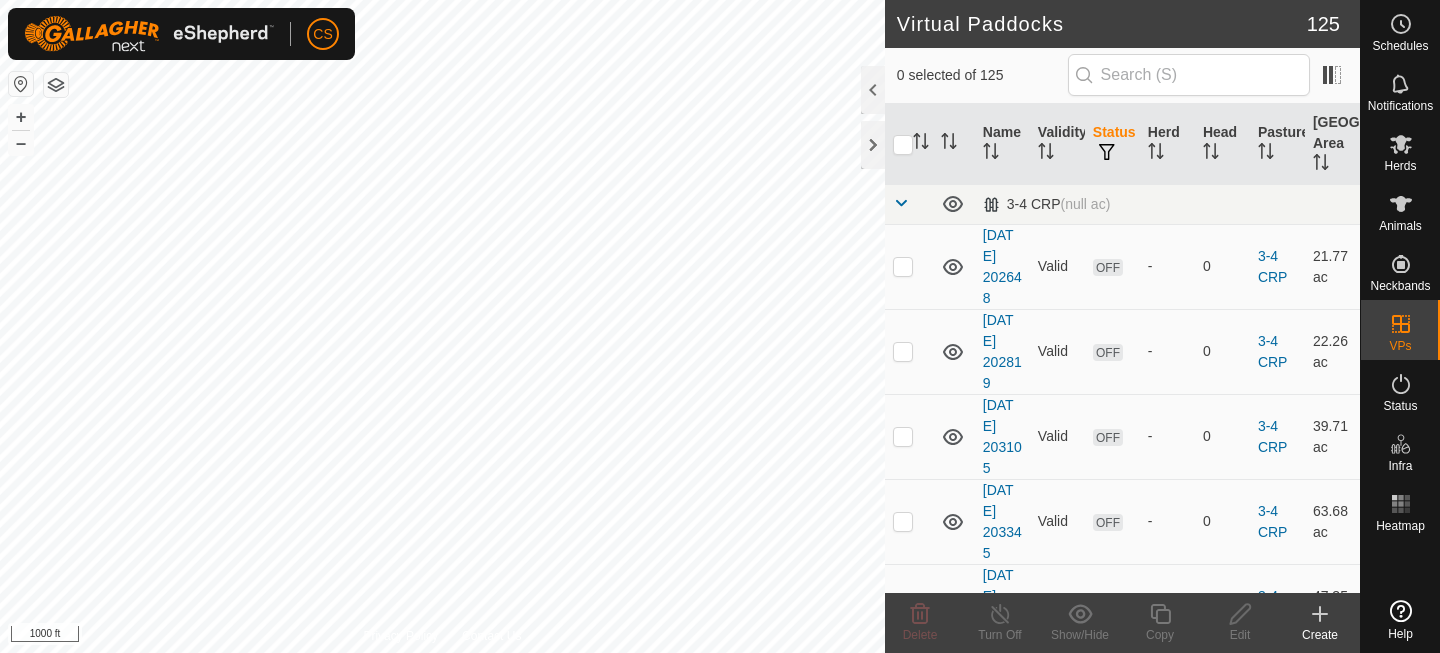 checkbox on "true" 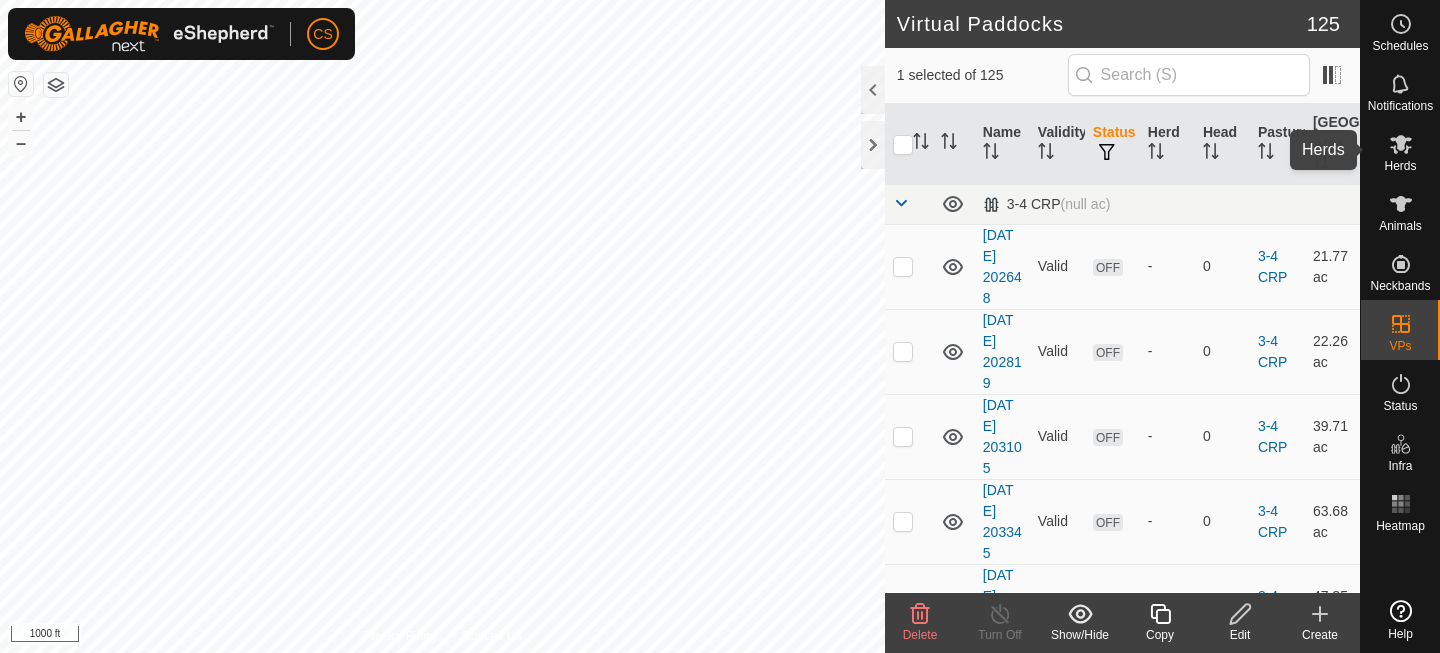 click 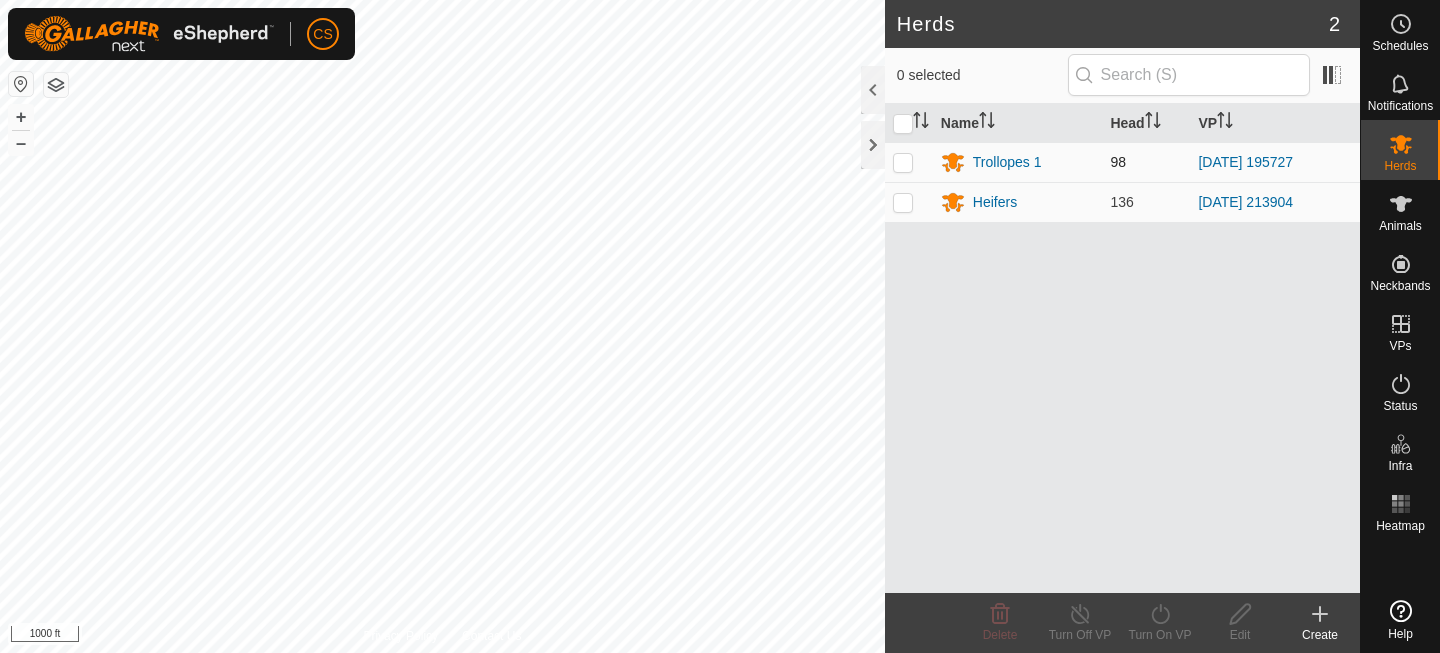 click at bounding box center [903, 162] 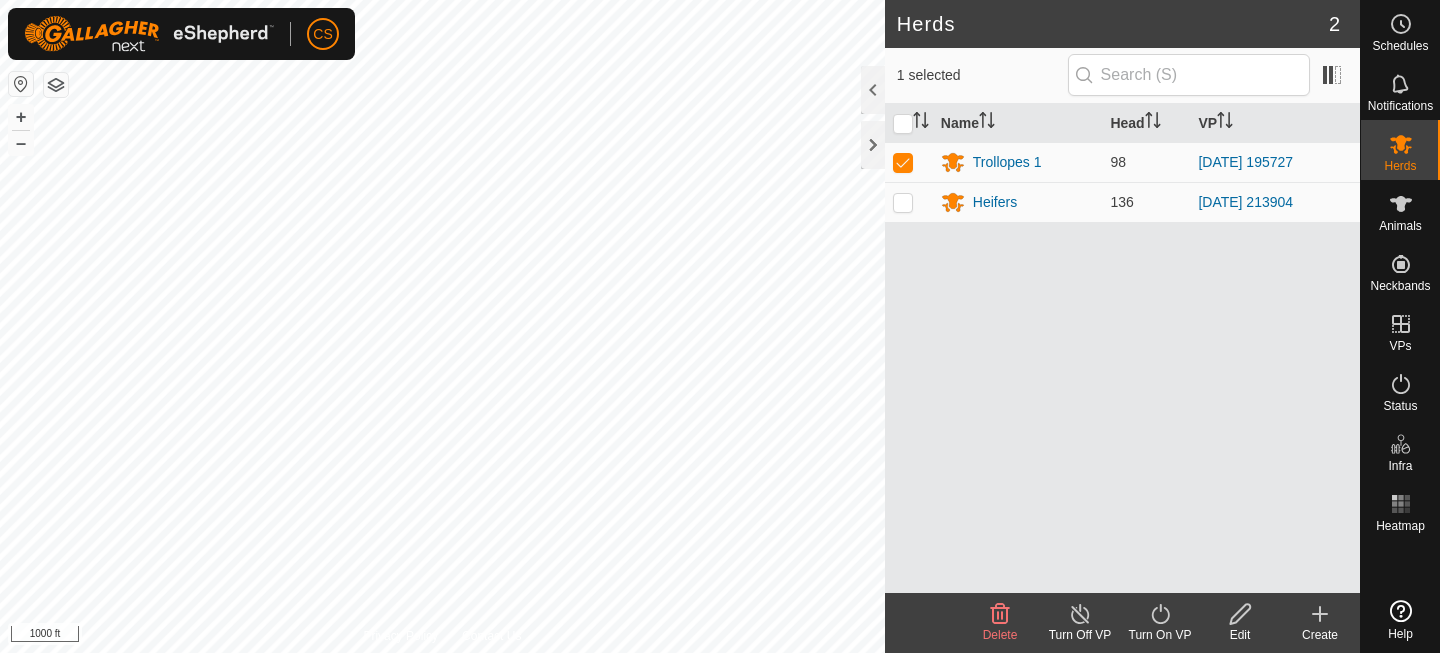 click 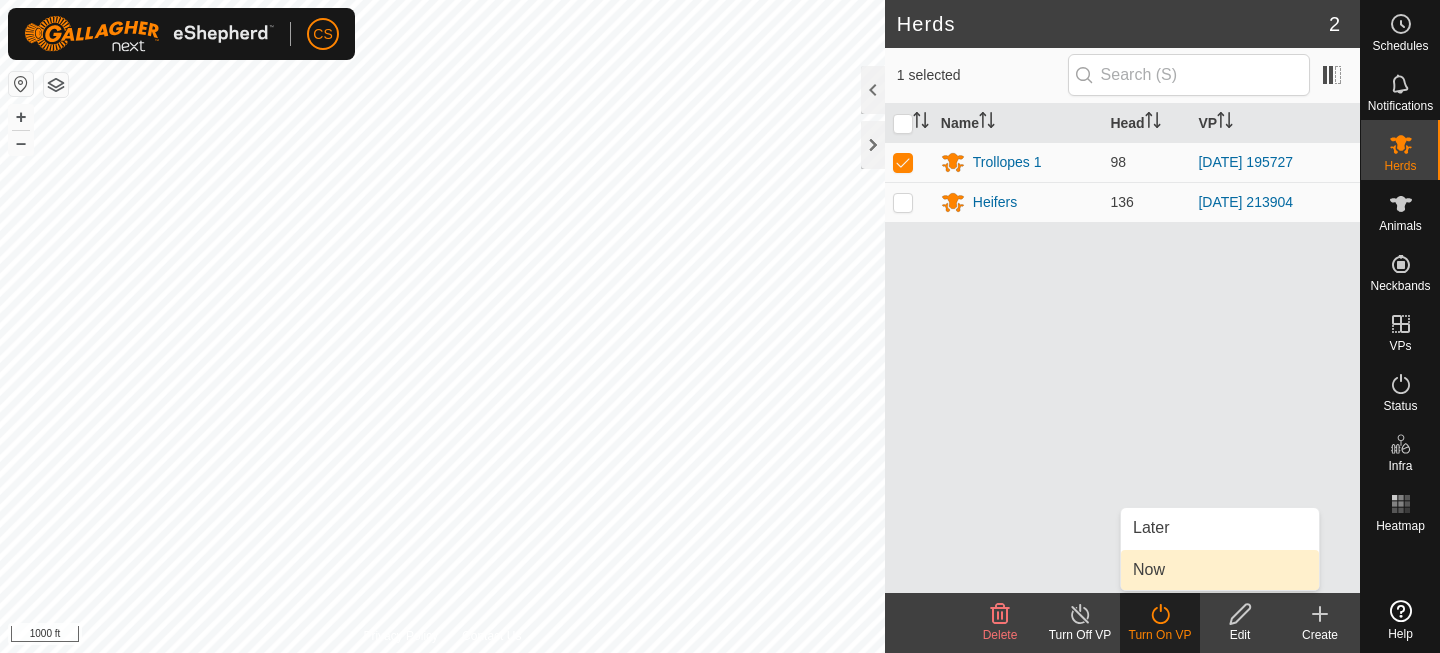 click on "Now" at bounding box center [1220, 570] 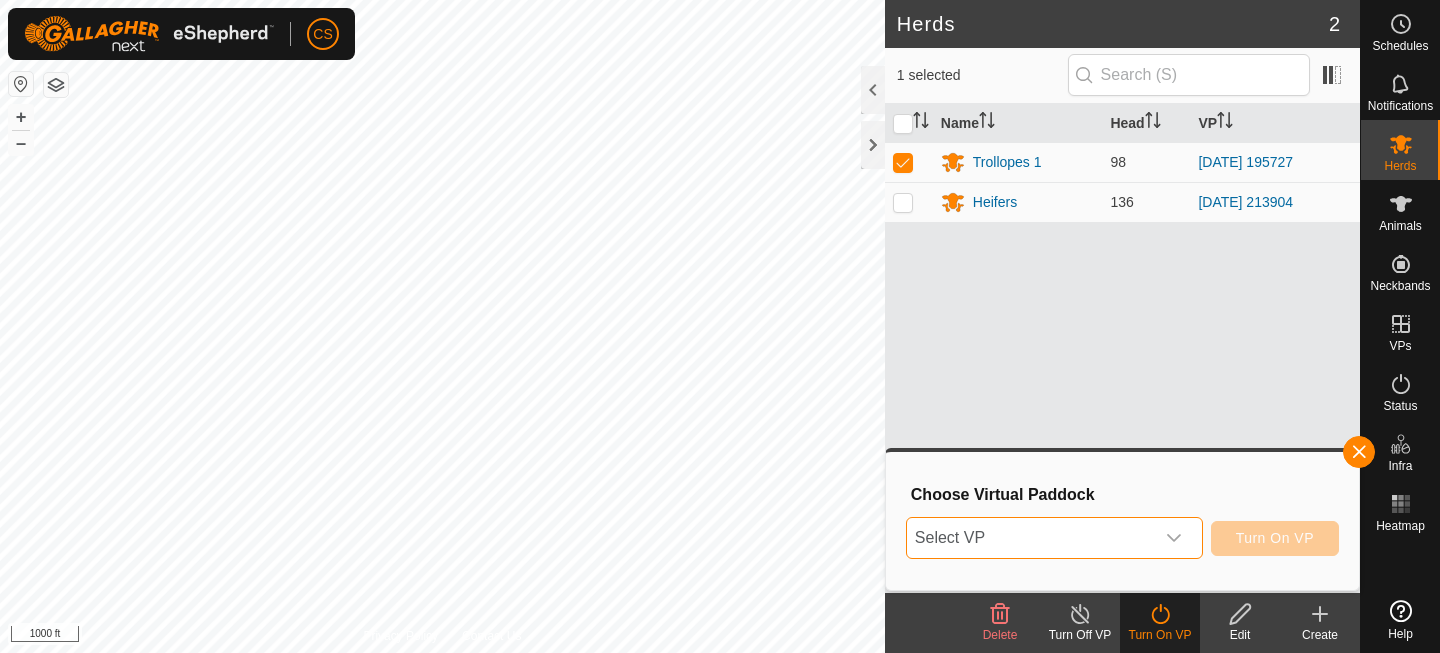 click on "Select VP" at bounding box center [1030, 538] 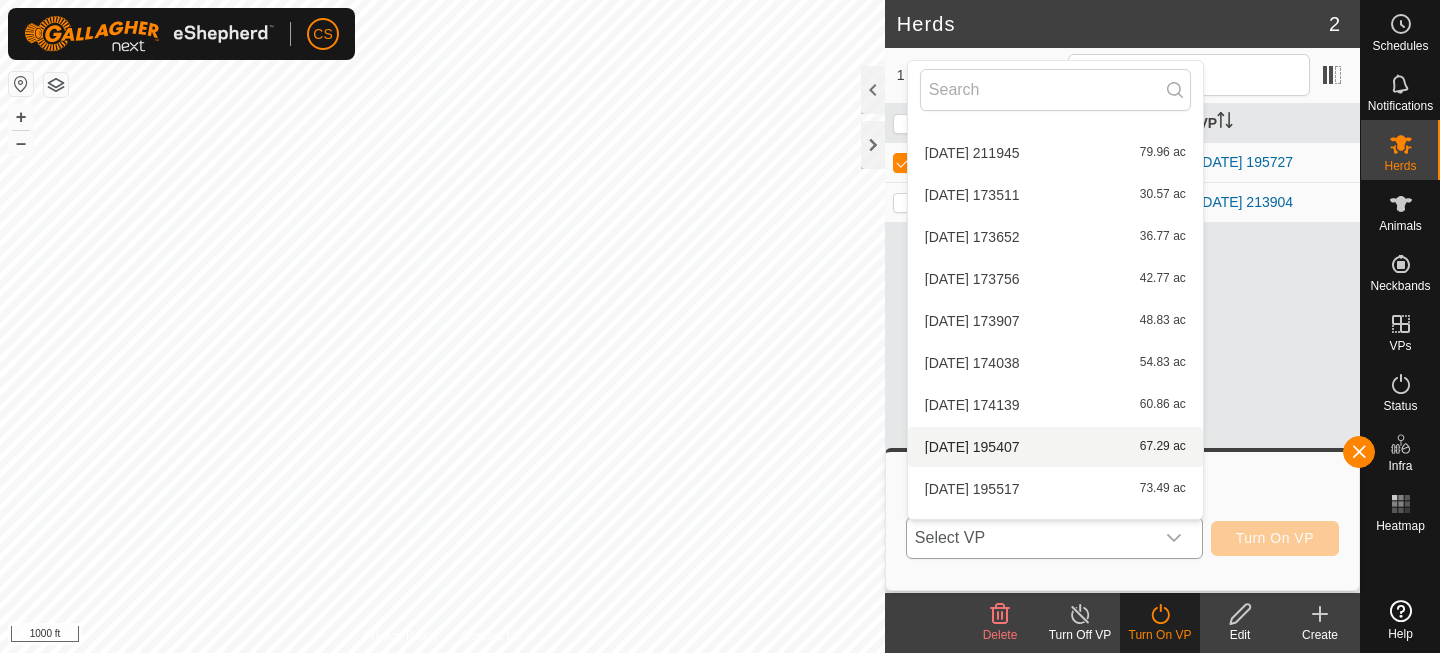 scroll, scrollTop: 5262, scrollLeft: 0, axis: vertical 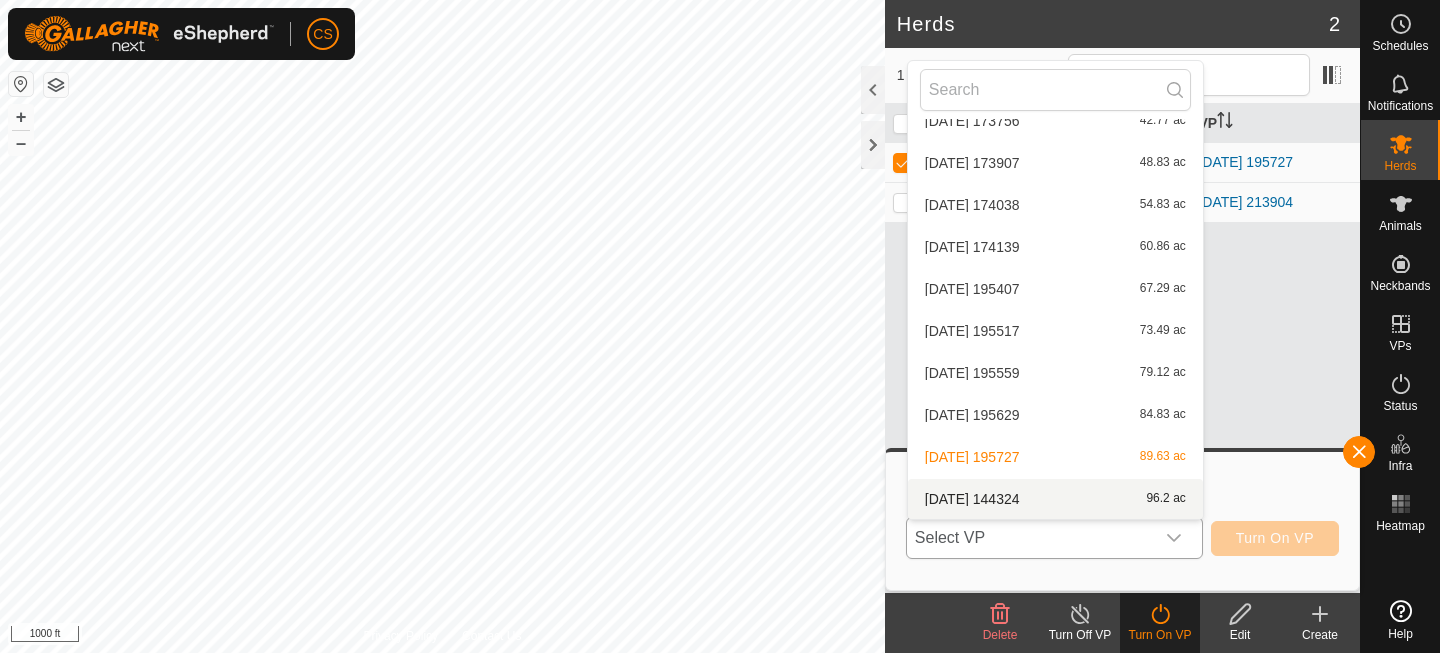 click on "2025-07-14 144324  96.2 ac" at bounding box center [1055, 499] 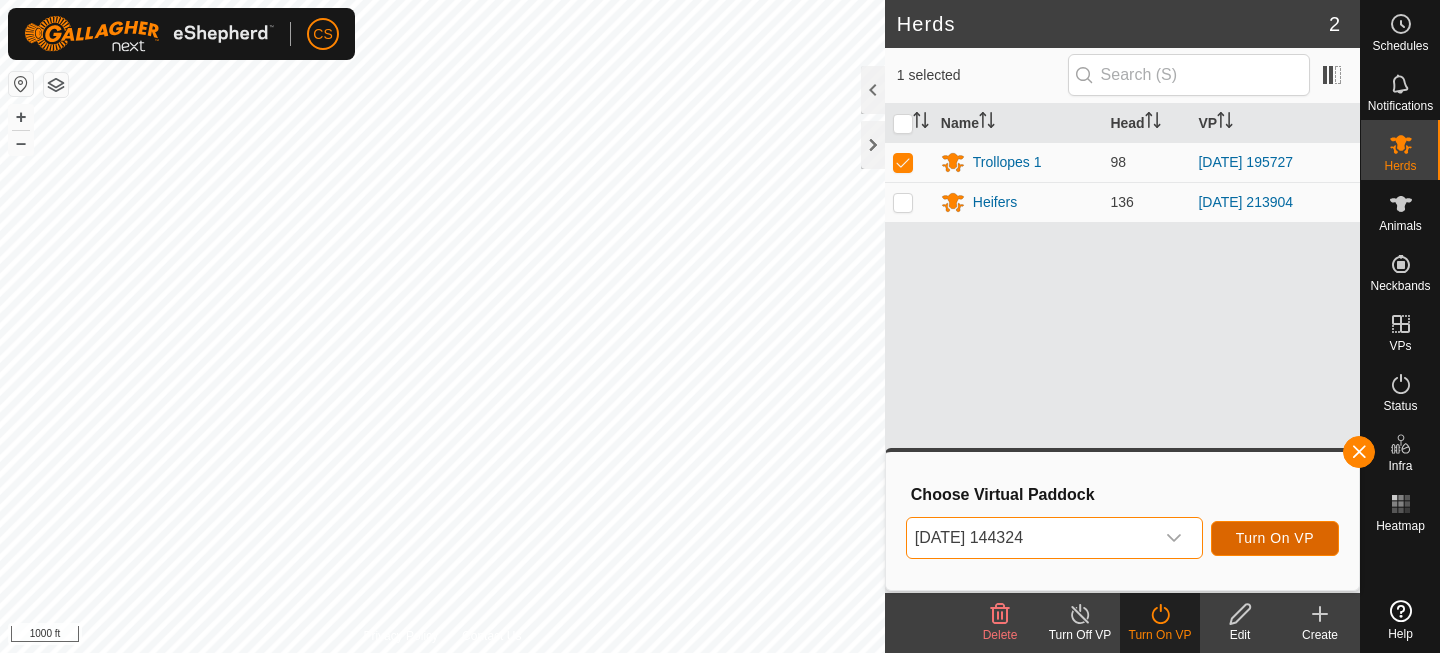 click on "Turn On VP" at bounding box center (1275, 538) 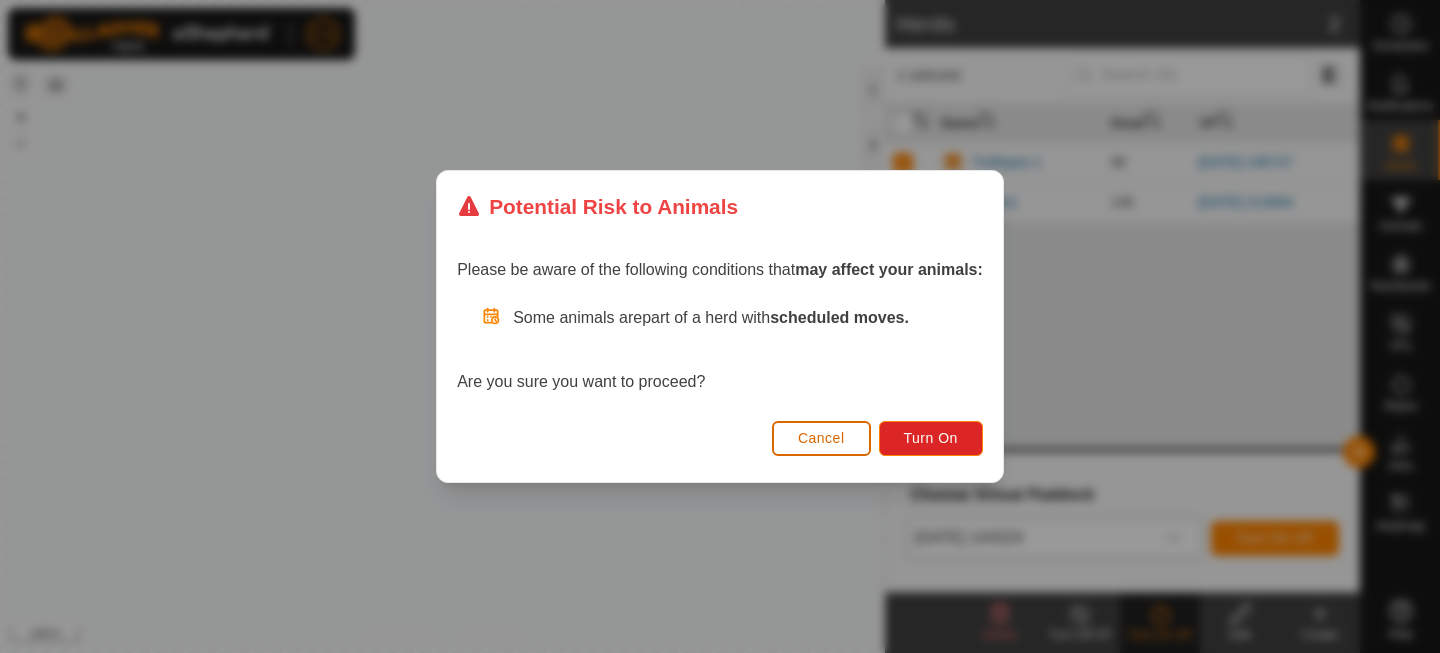drag, startPoint x: 426, startPoint y: 162, endPoint x: 570, endPoint y: 233, distance: 160.55217 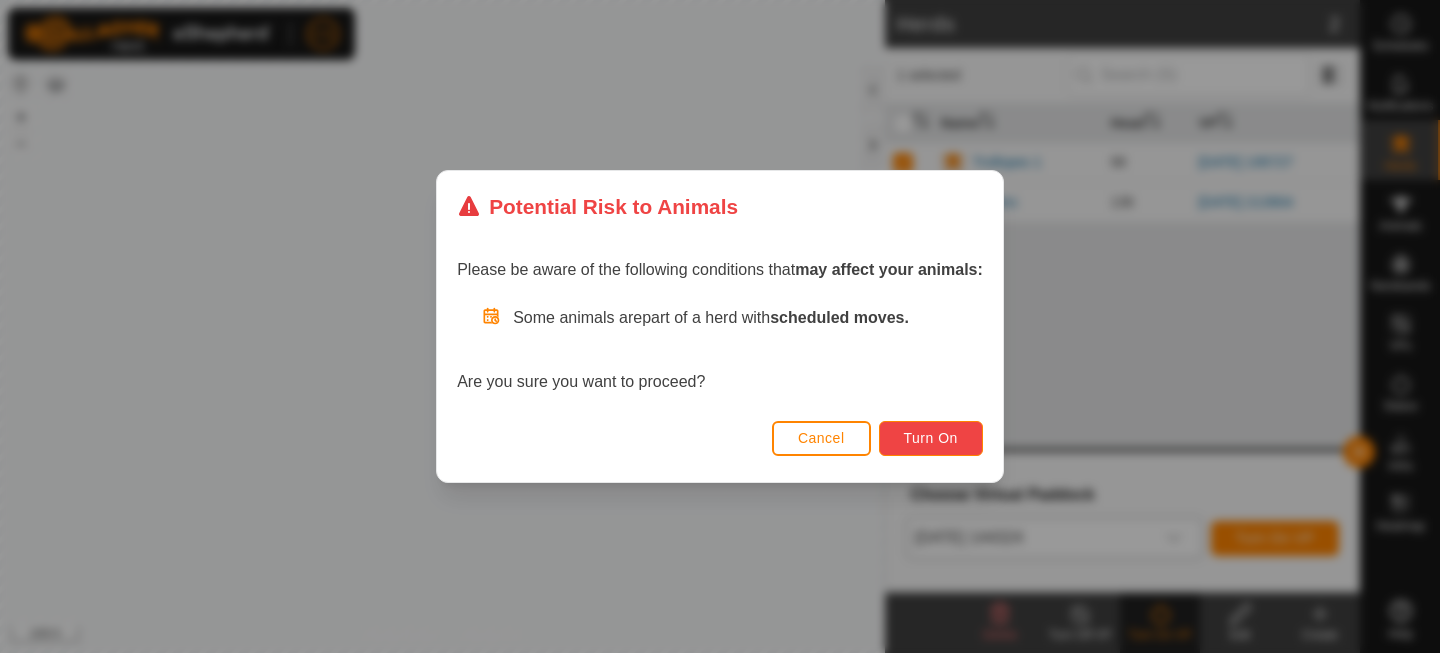 click on "Turn On" at bounding box center [931, 438] 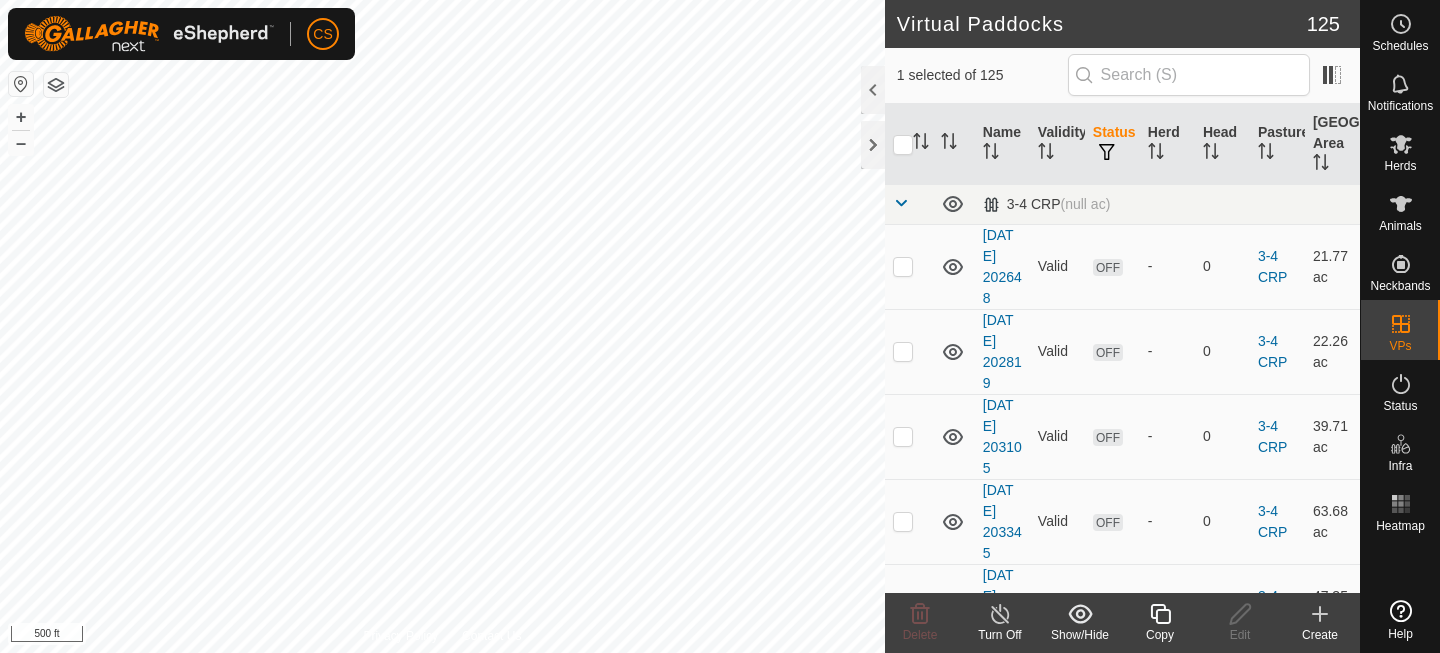 checkbox on "false" 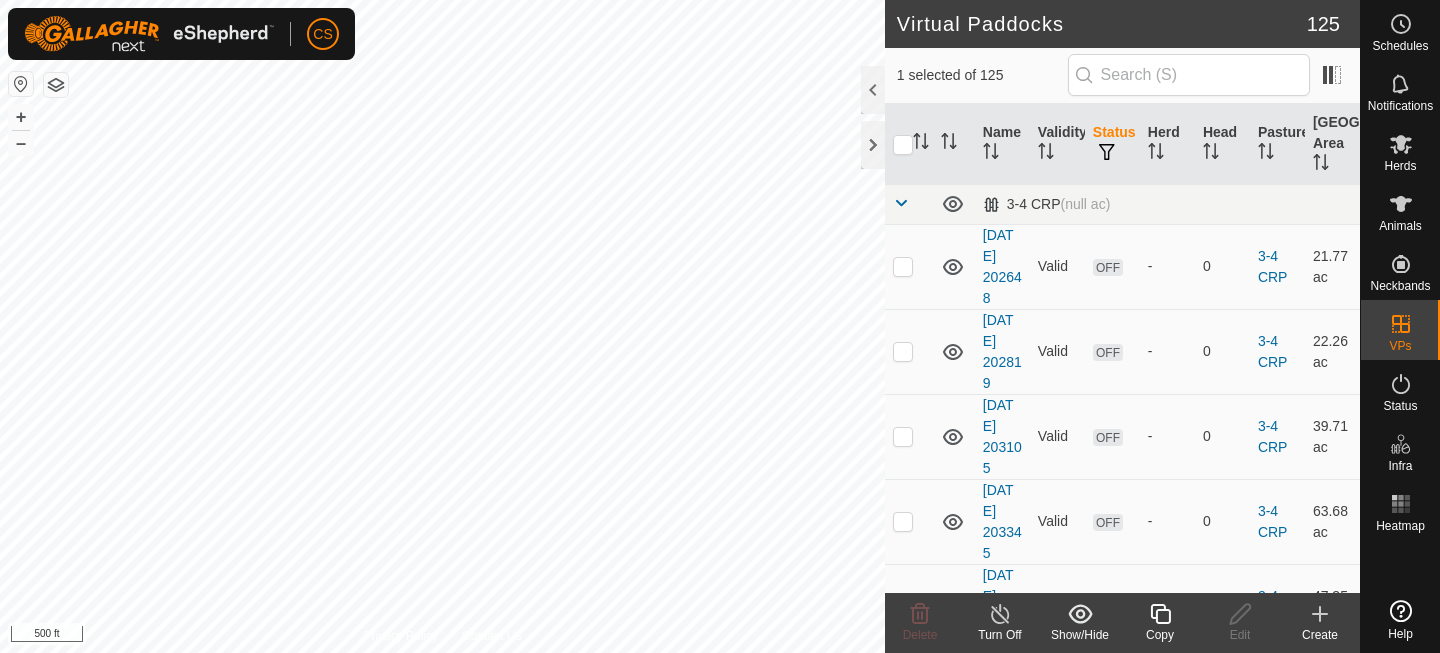 checkbox on "true" 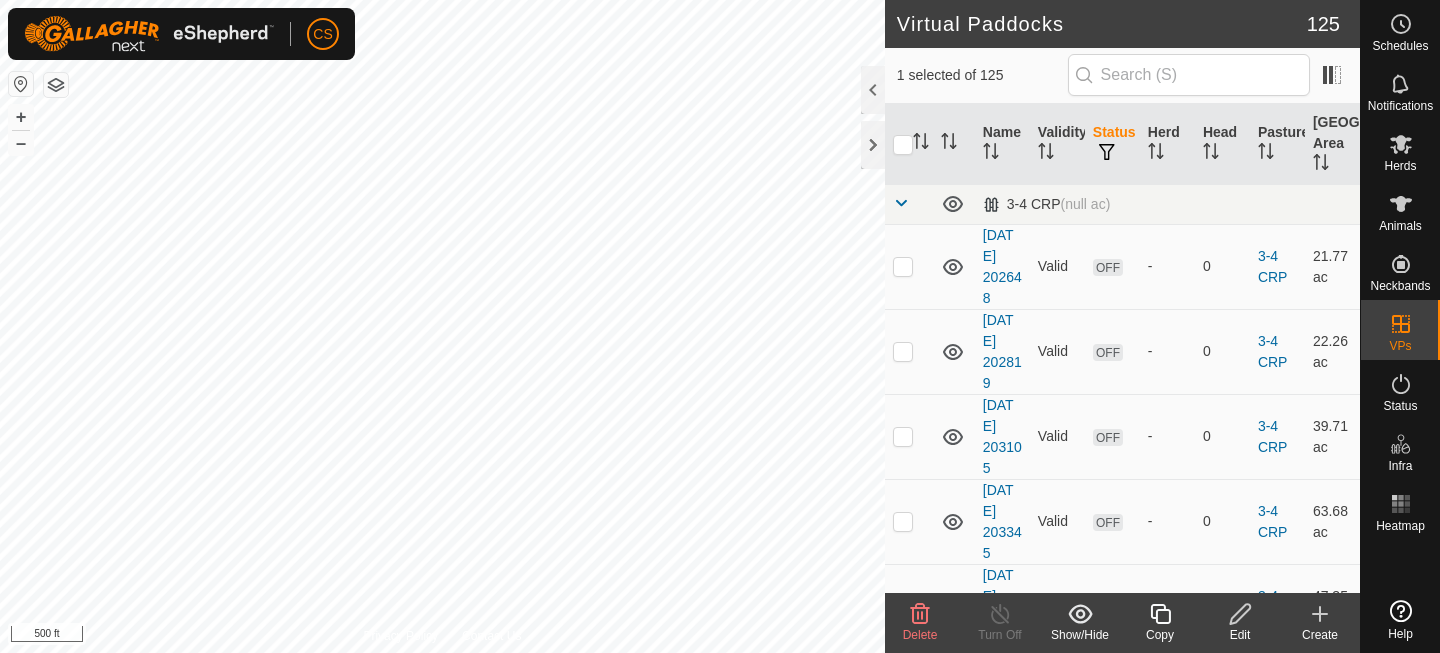 checkbox on "true" 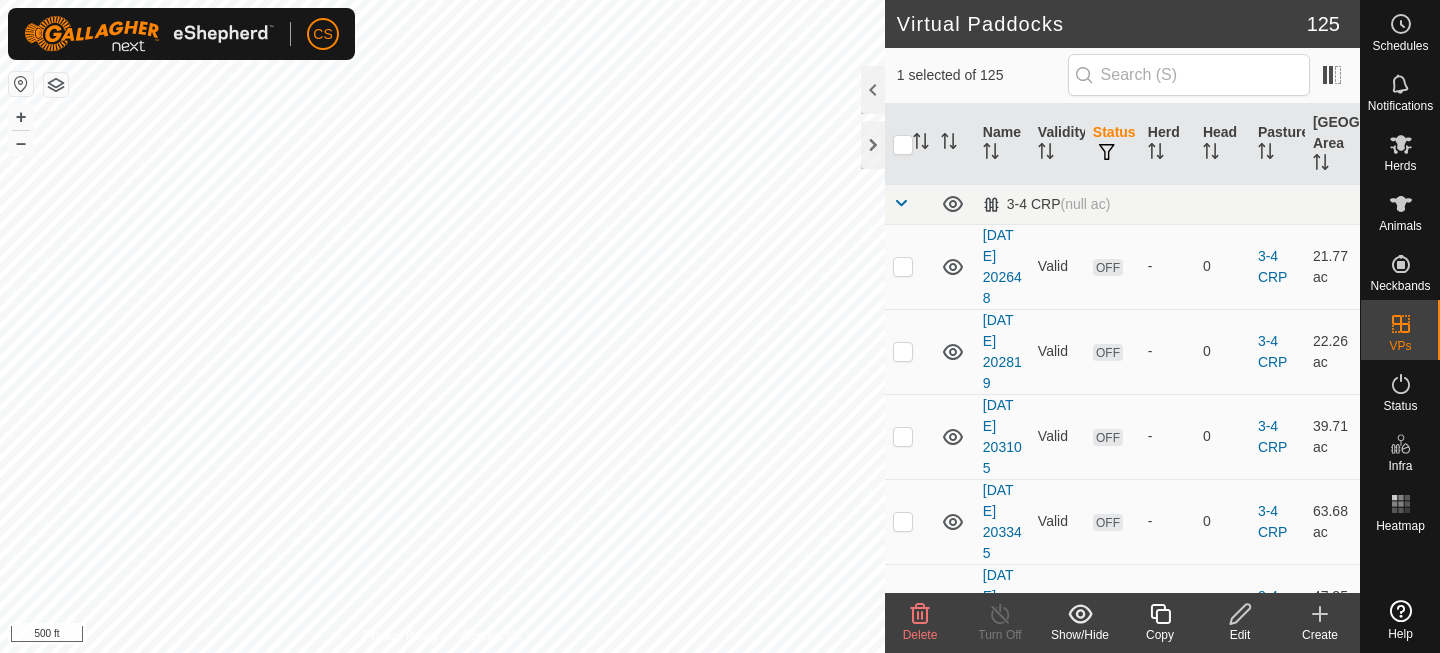 checkbox on "false" 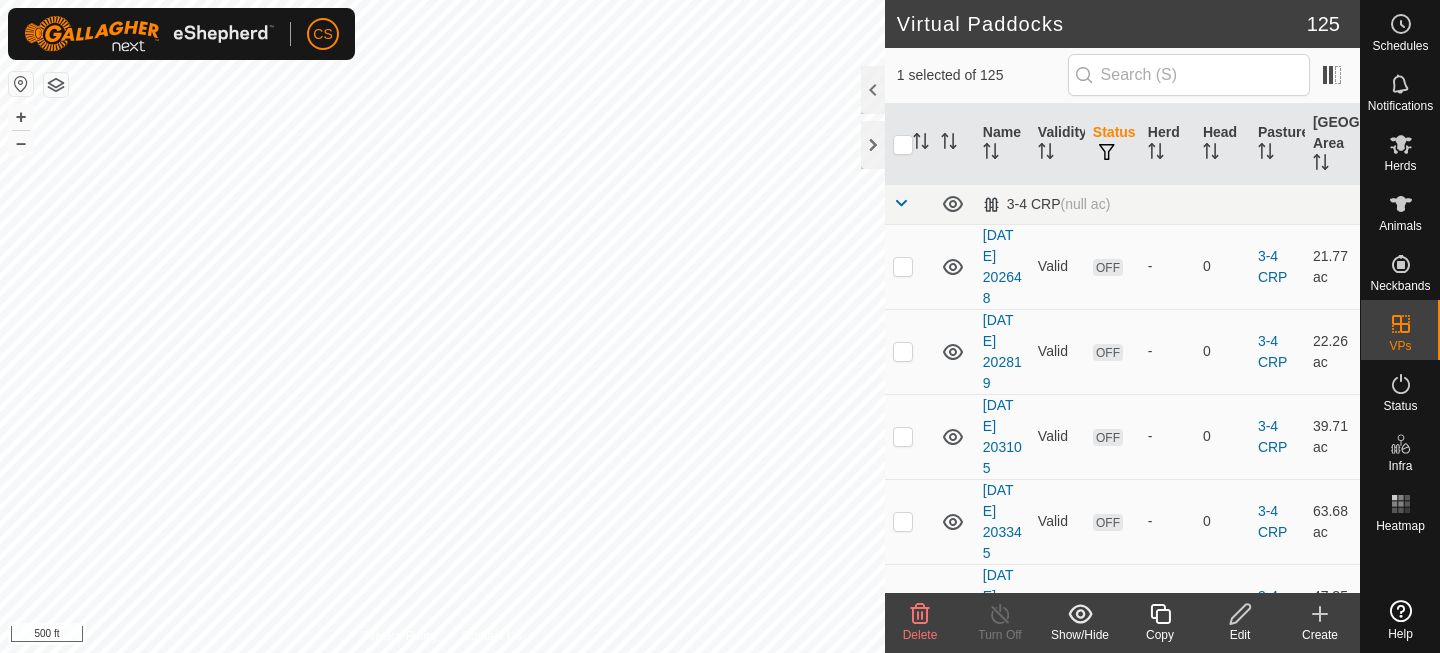 checkbox on "true" 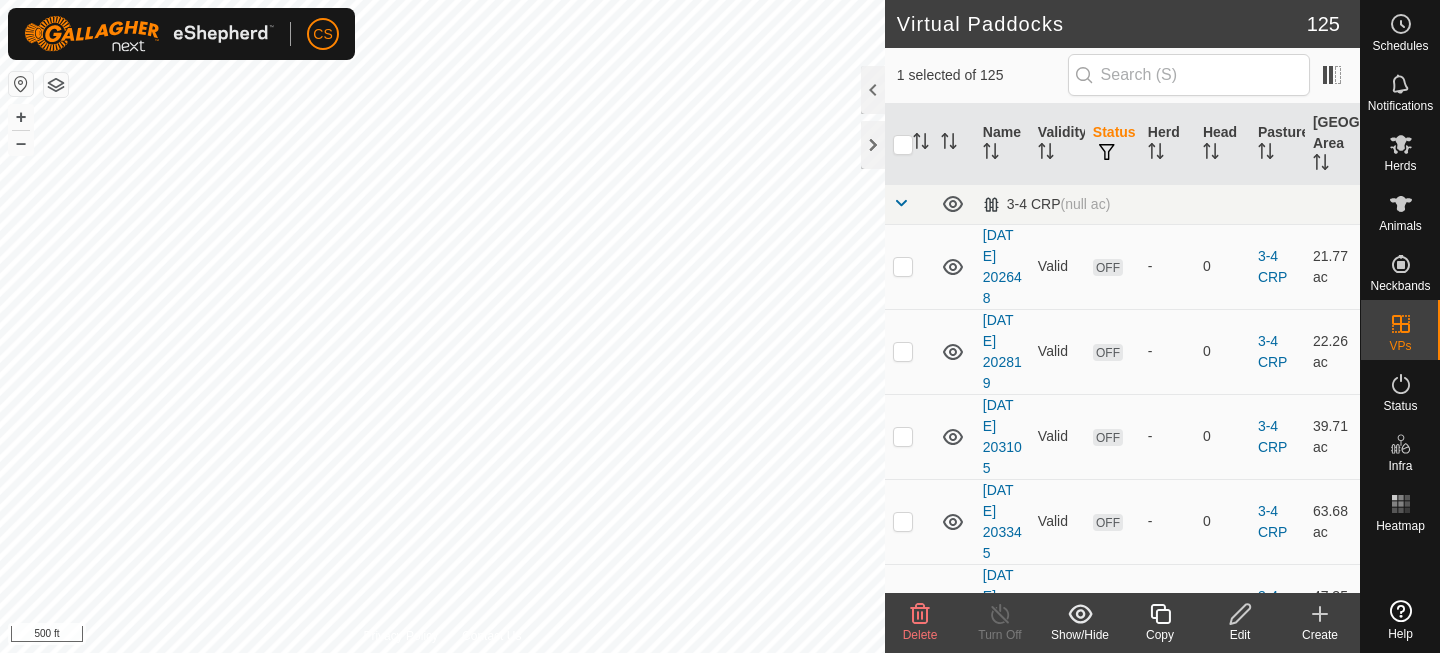 checkbox on "false" 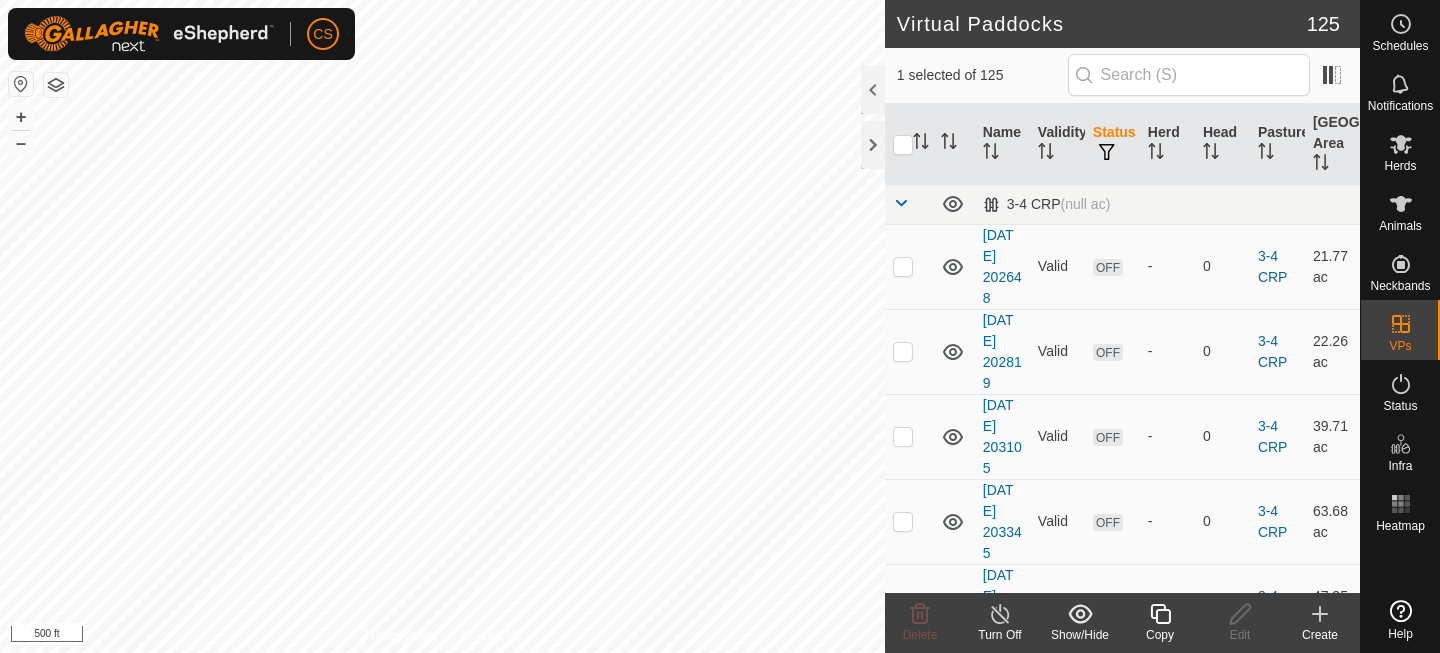 checkbox on "false" 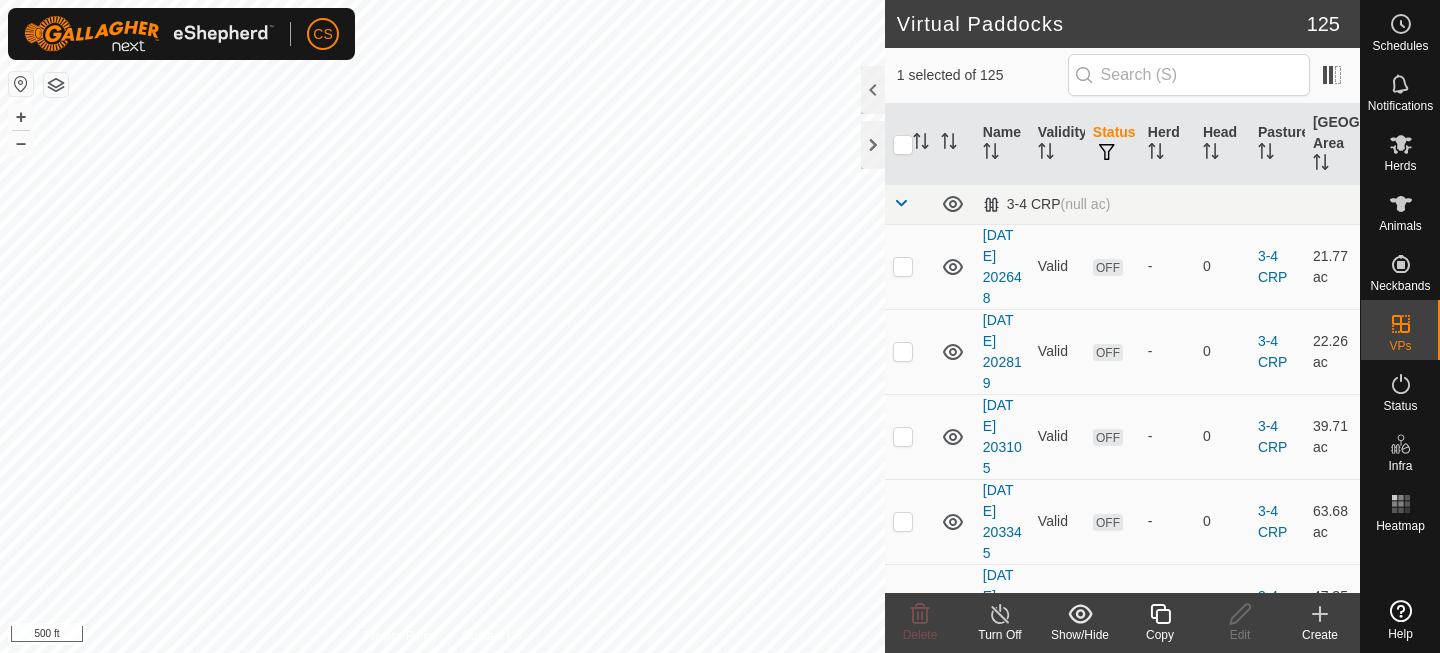 checkbox on "true" 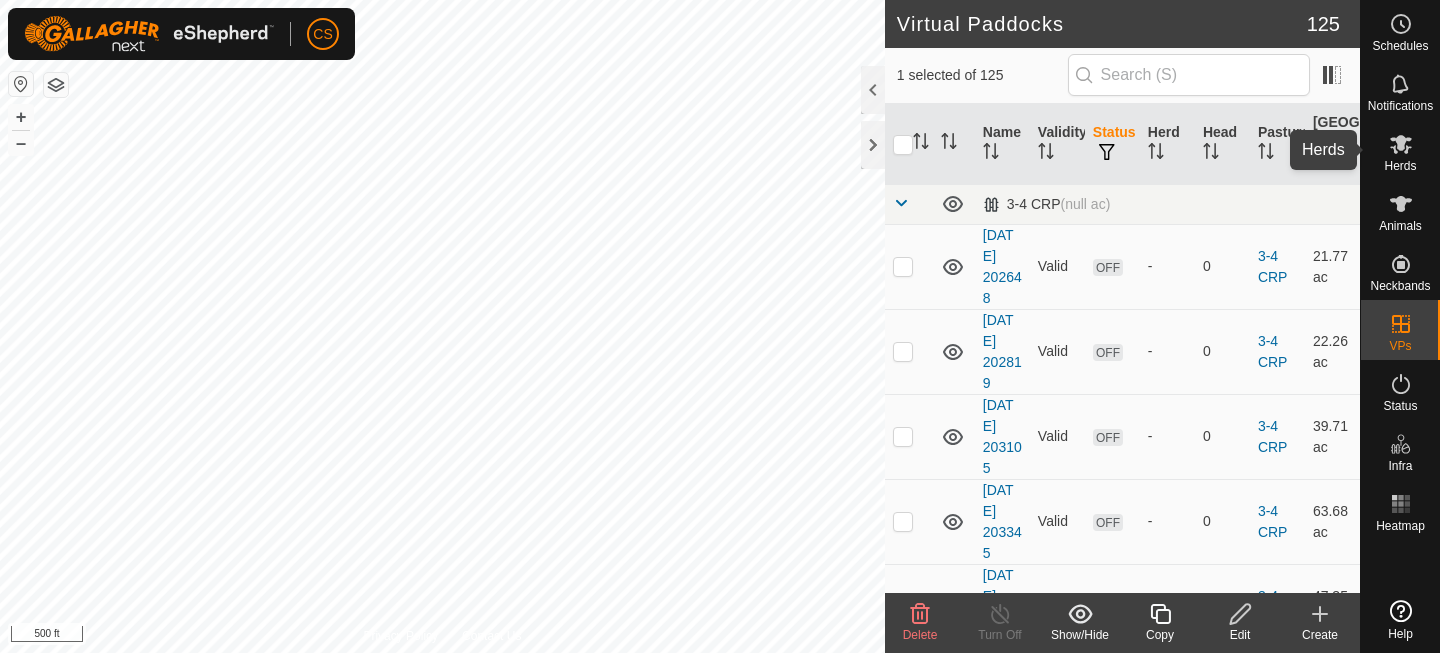 click 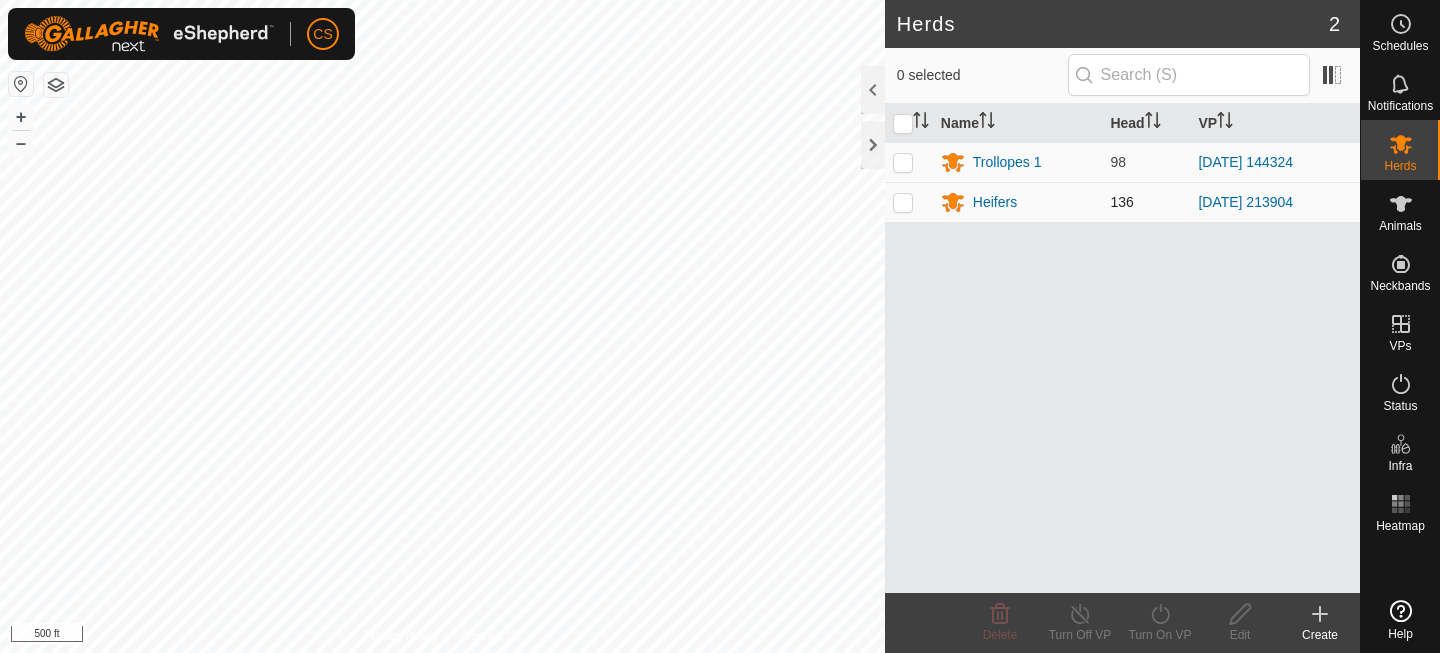 click at bounding box center (903, 202) 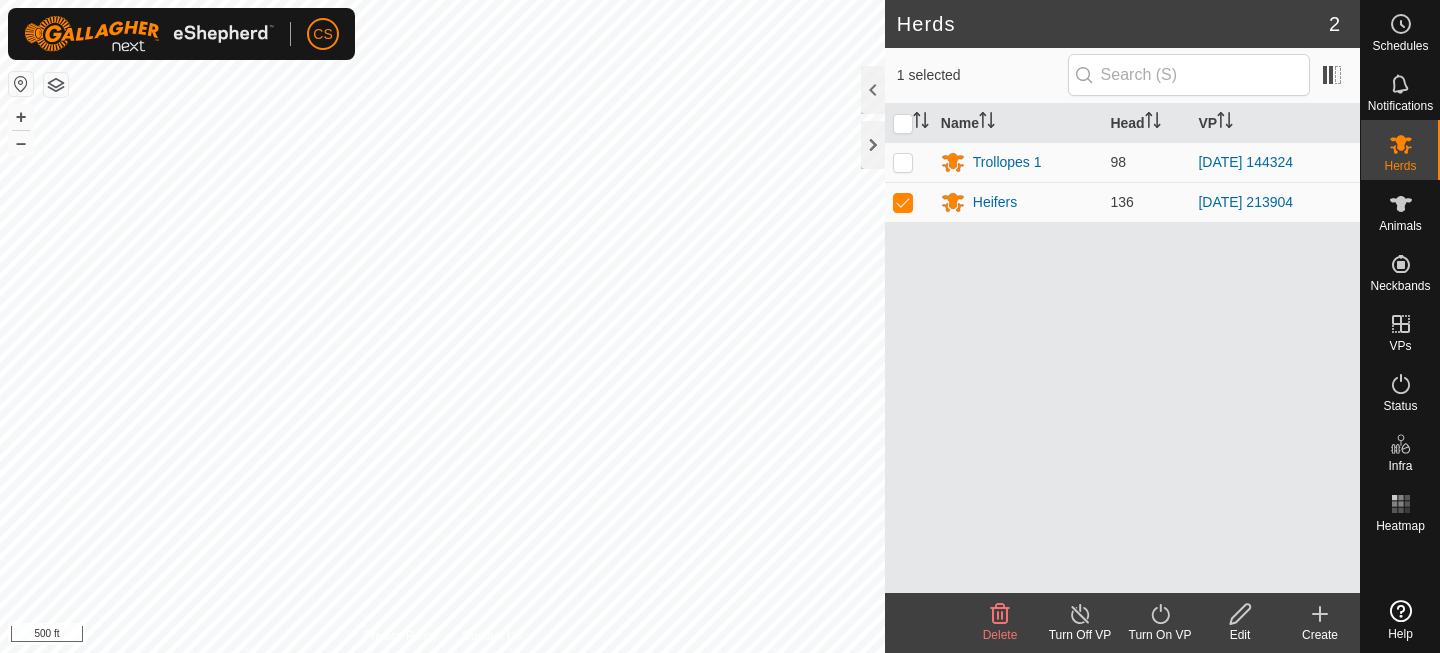 click 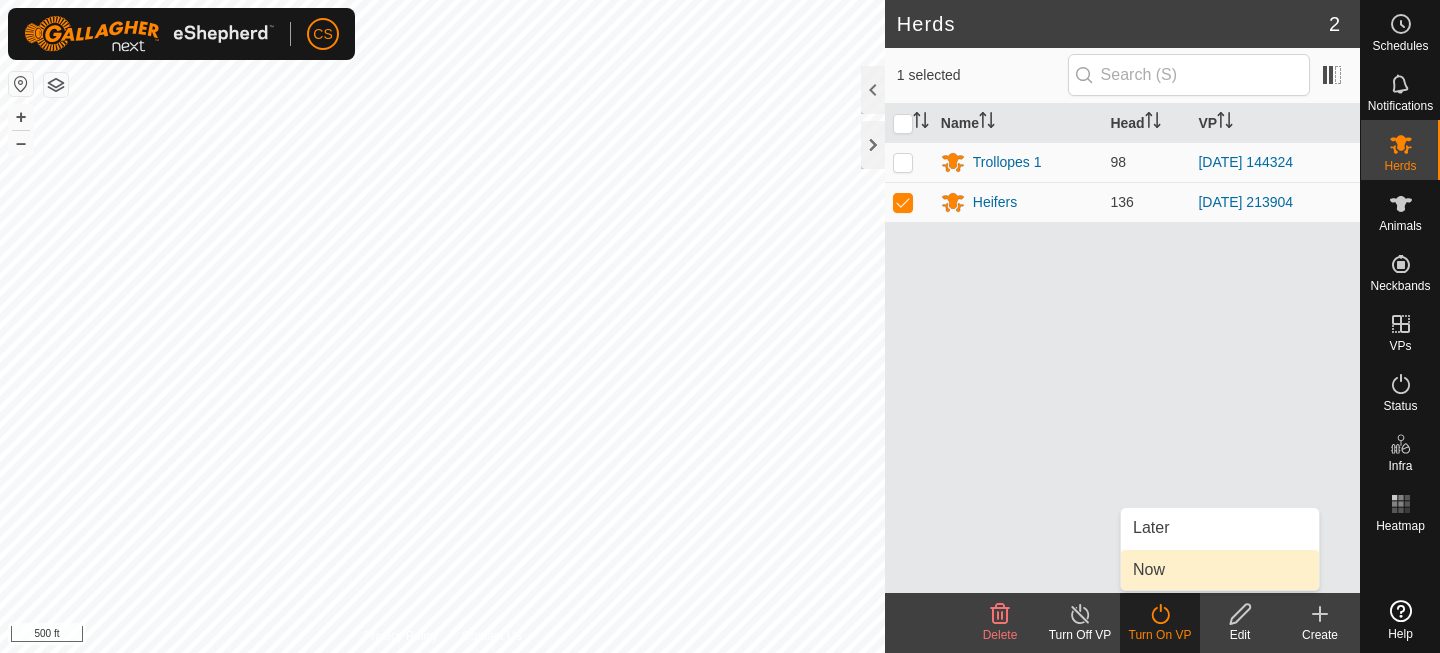 click on "Now" at bounding box center (1220, 570) 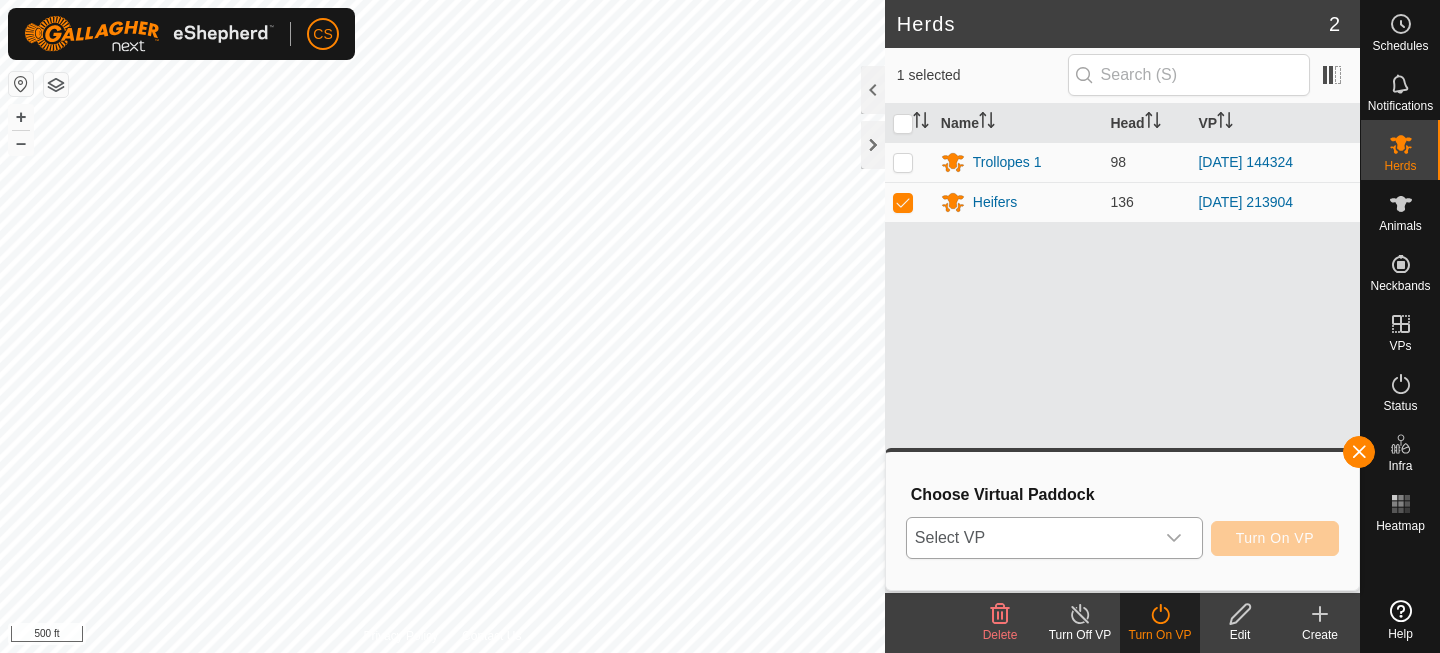 click on "Select VP" at bounding box center [1030, 538] 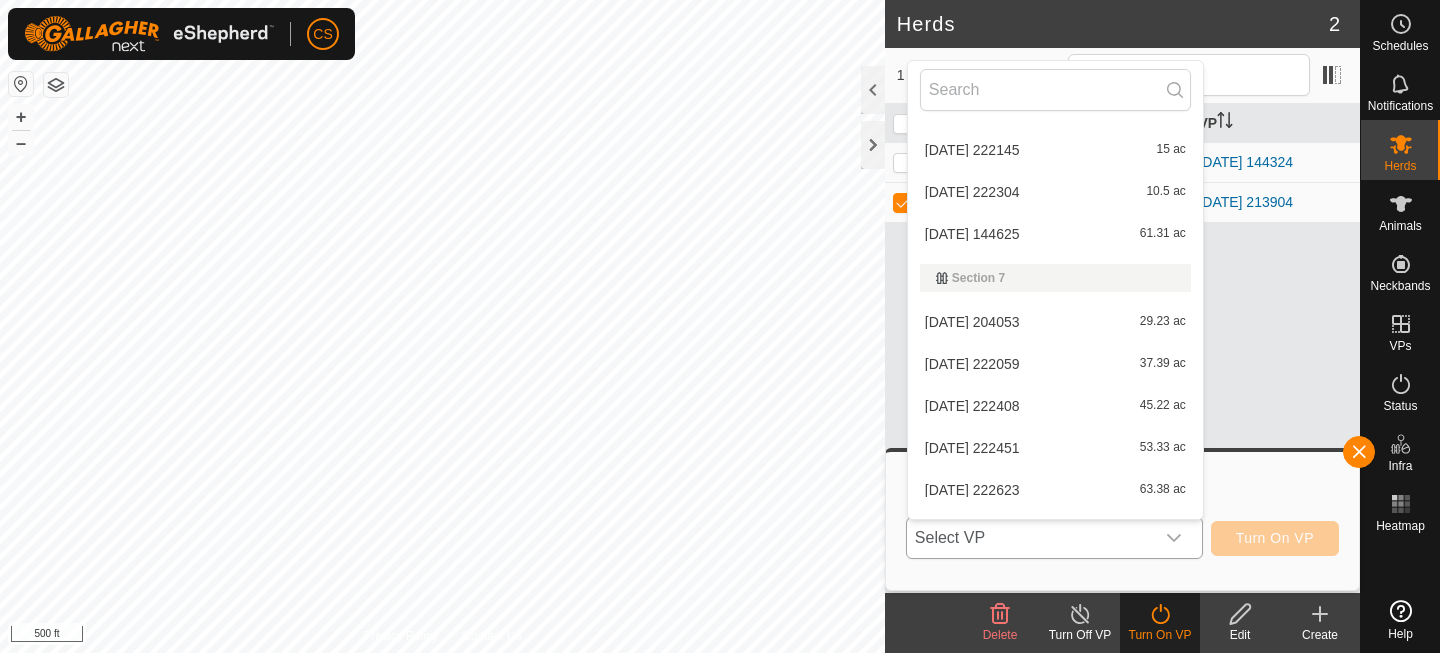 scroll, scrollTop: 4674, scrollLeft: 0, axis: vertical 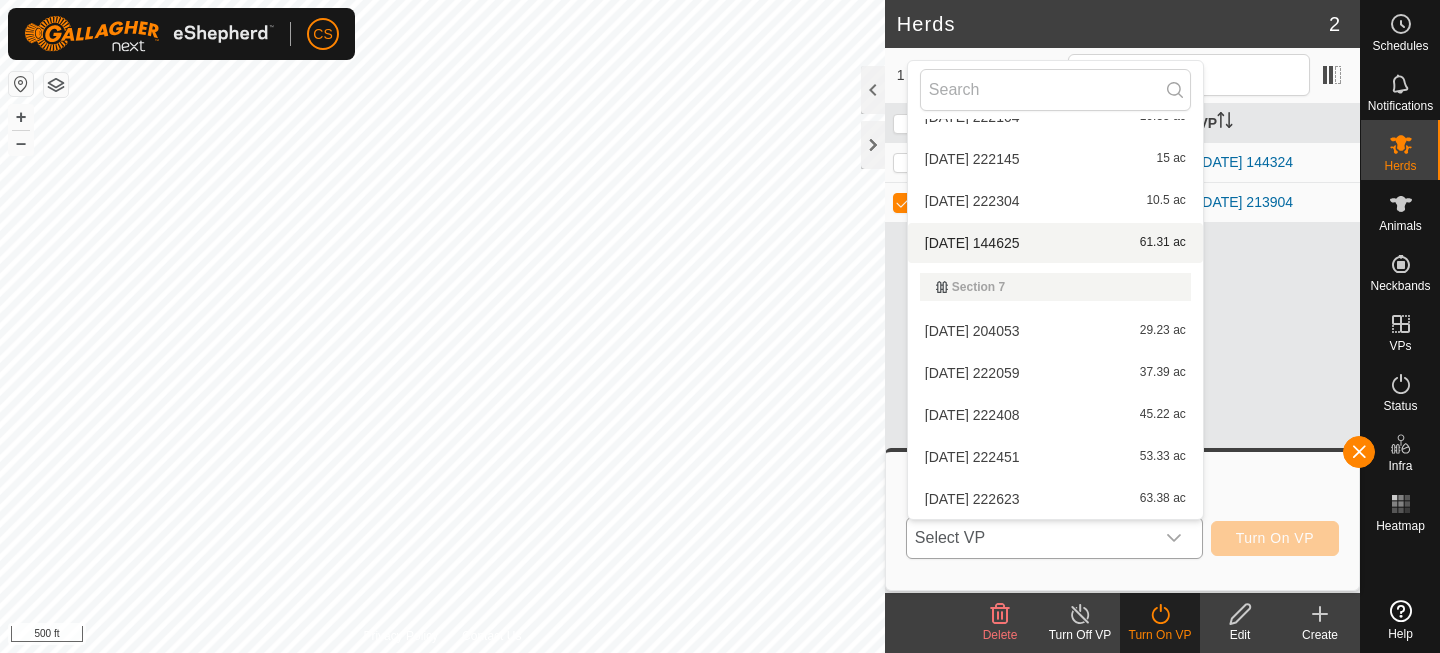 click on "2025-07-14 144625  61.31 ac" at bounding box center (1055, 243) 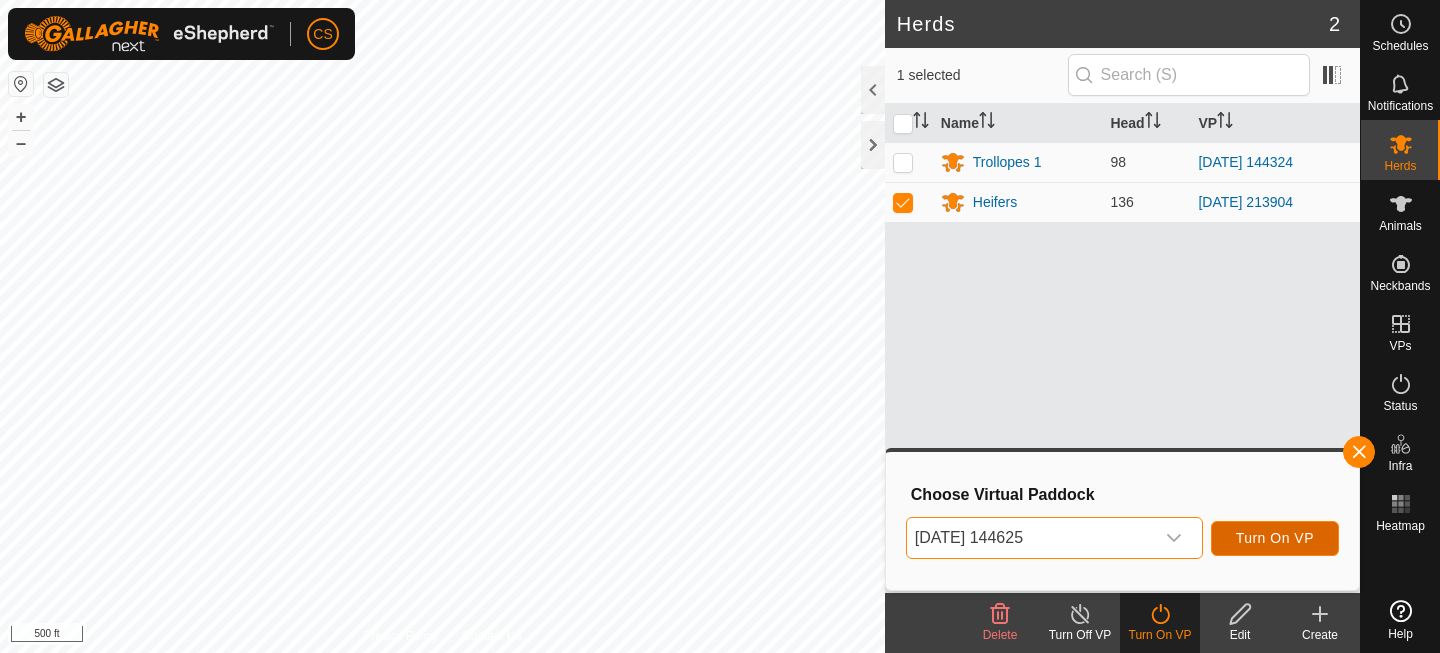 click on "Turn On VP" at bounding box center [1275, 538] 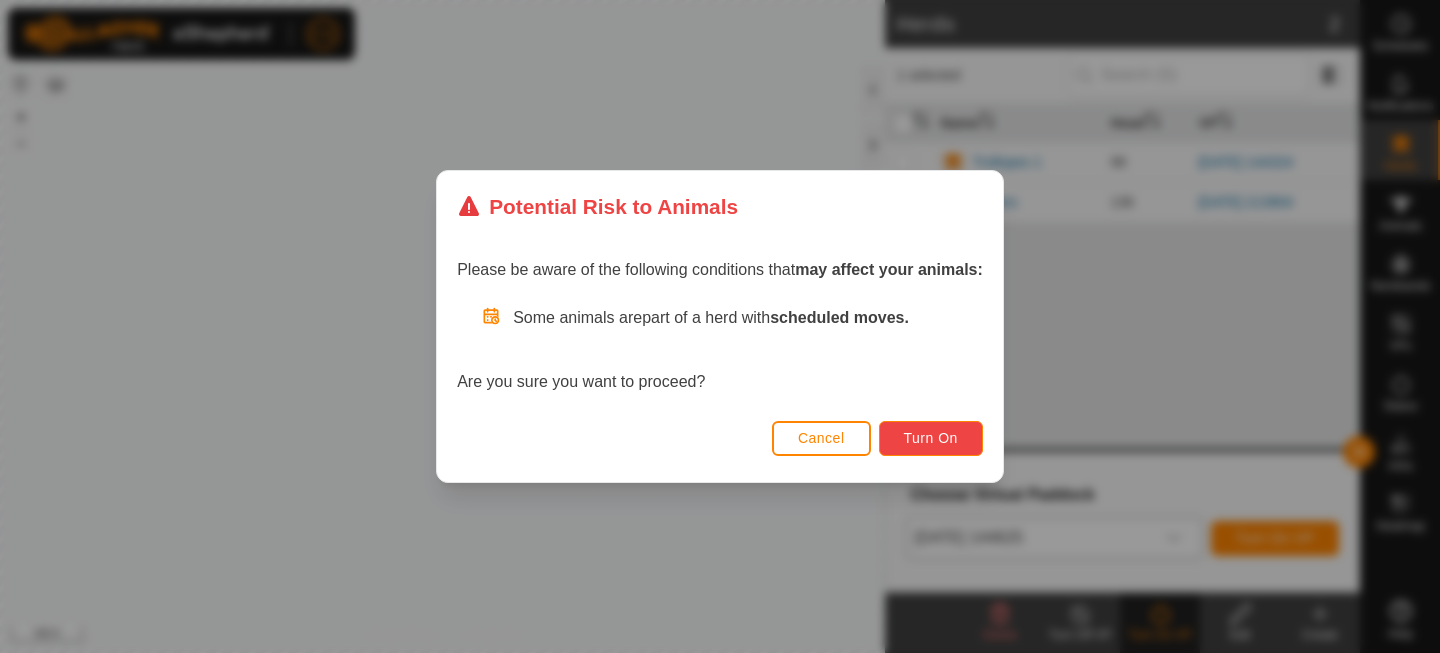 click on "Turn On" at bounding box center (931, 438) 